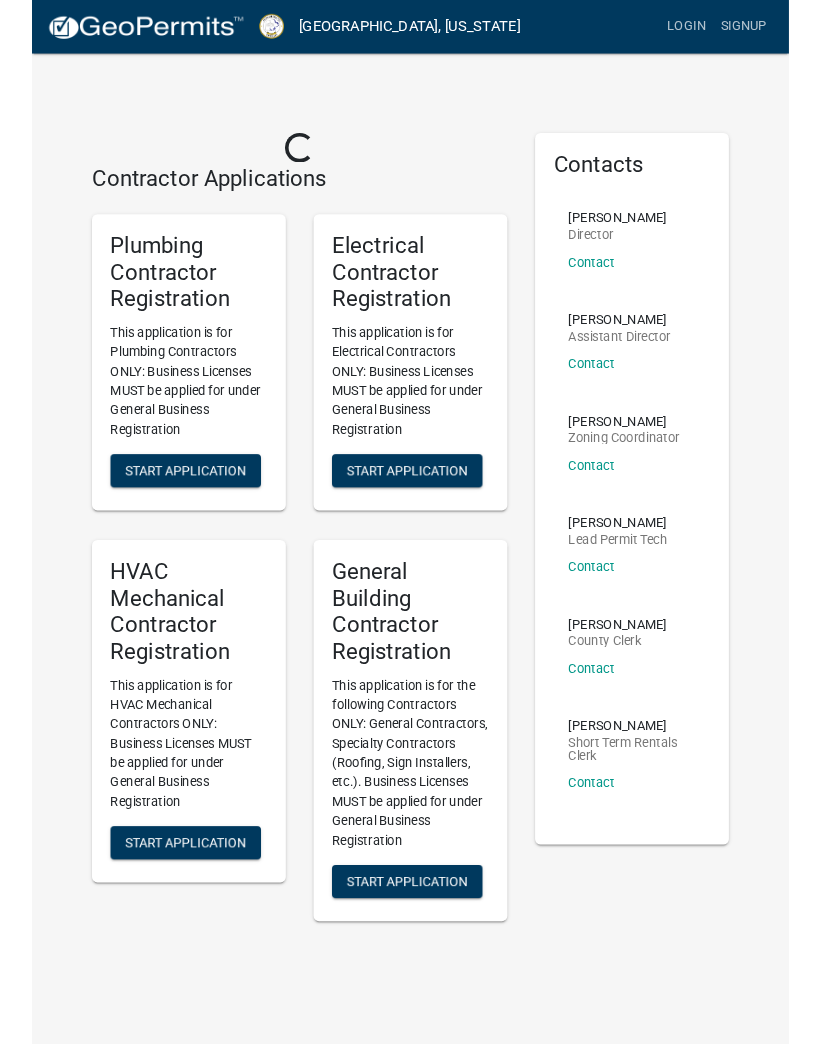 scroll, scrollTop: 0, scrollLeft: 0, axis: both 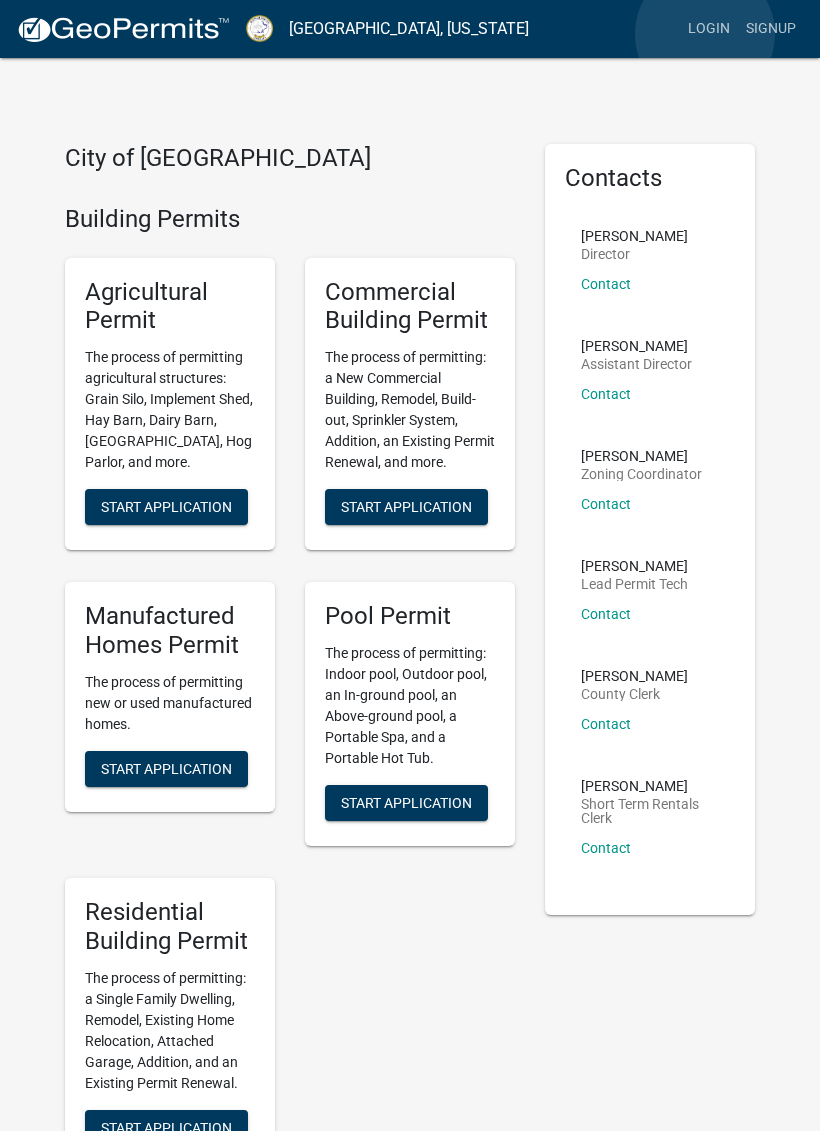 click on "Login" at bounding box center (709, 29) 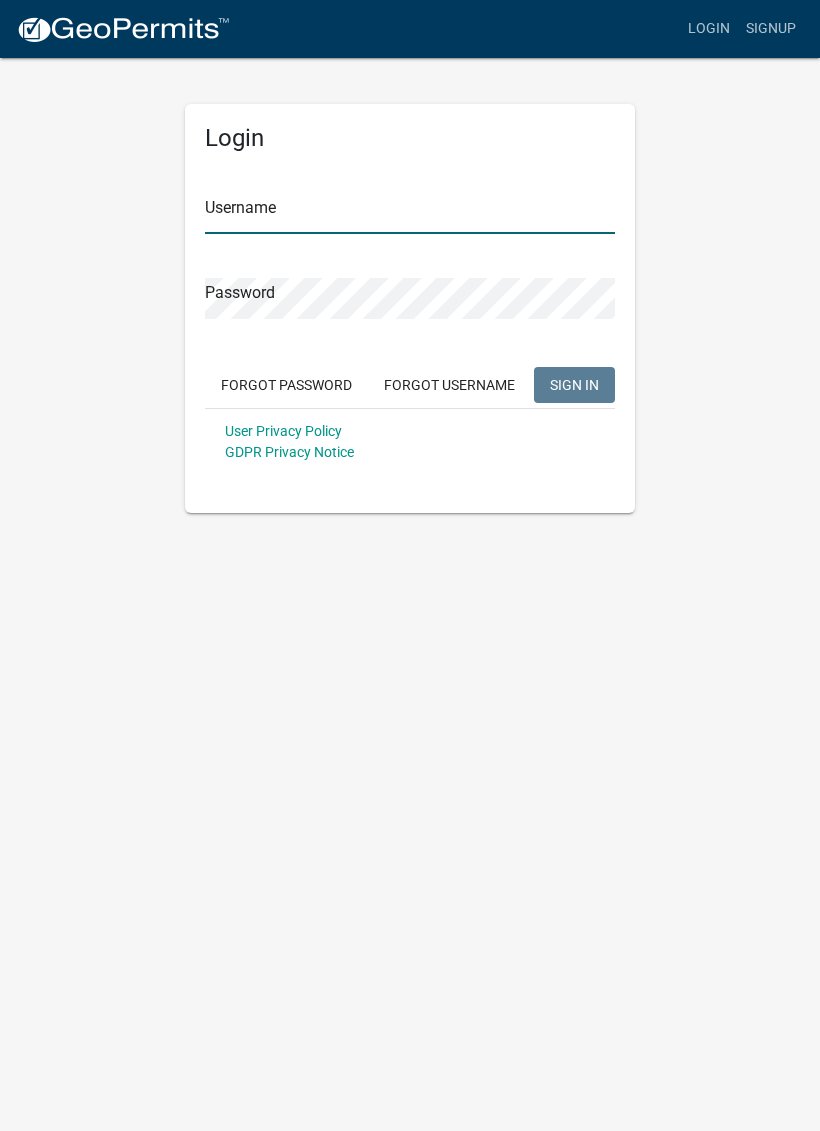 click on "Username" at bounding box center [410, 213] 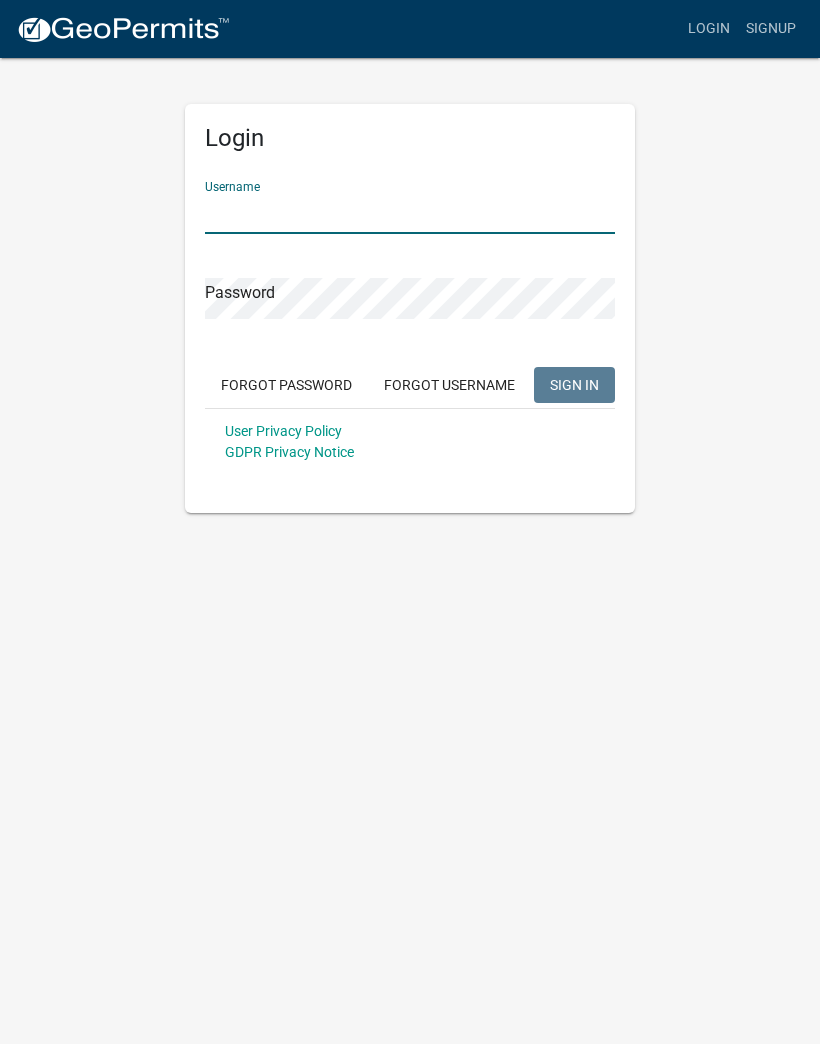 type on "S" 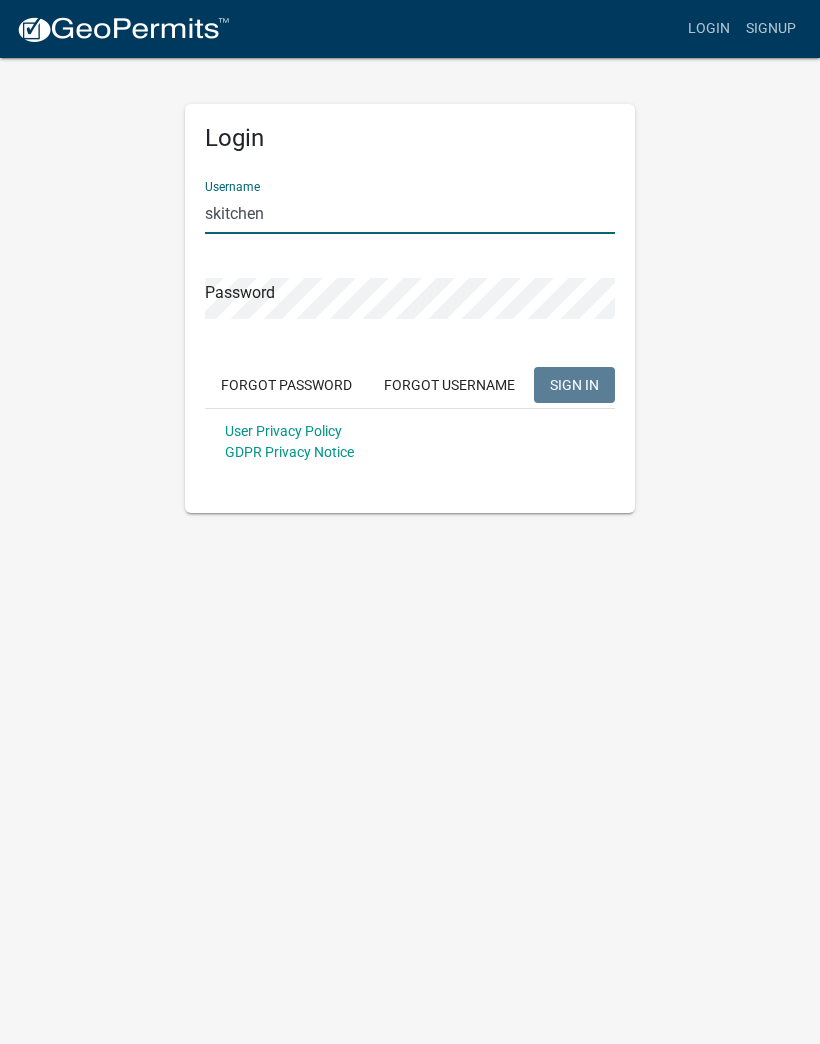 type on "skitchen" 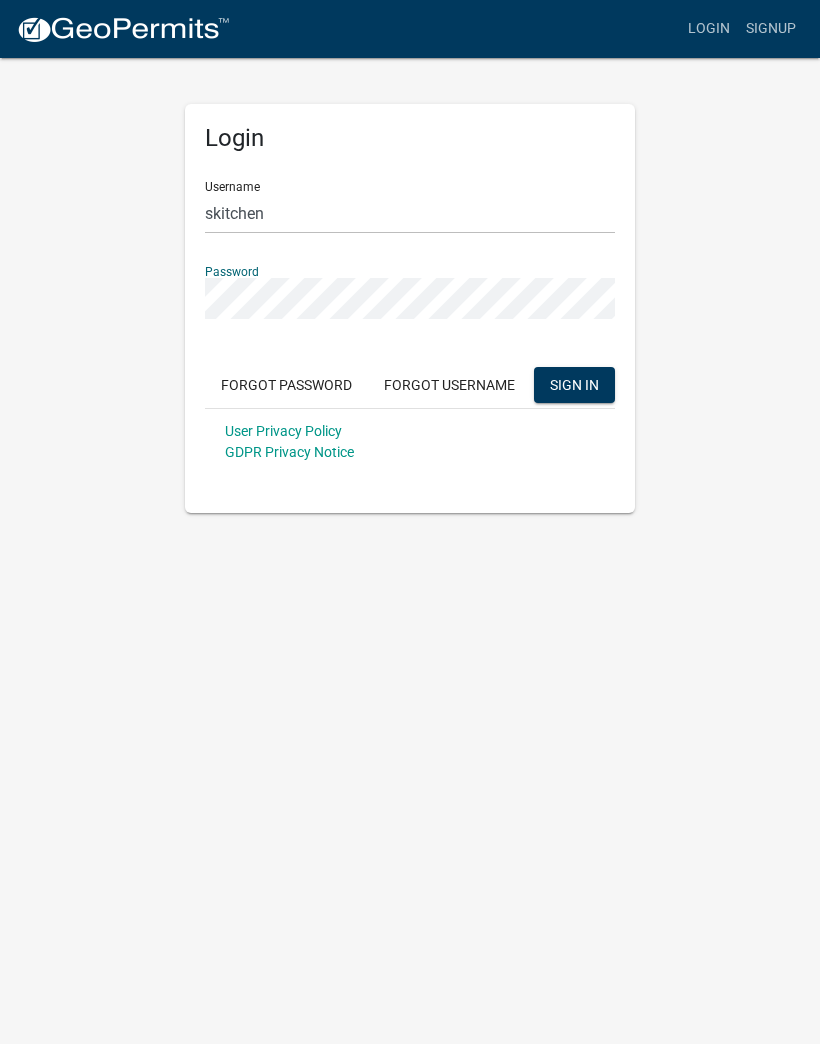 click on "SIGN IN" 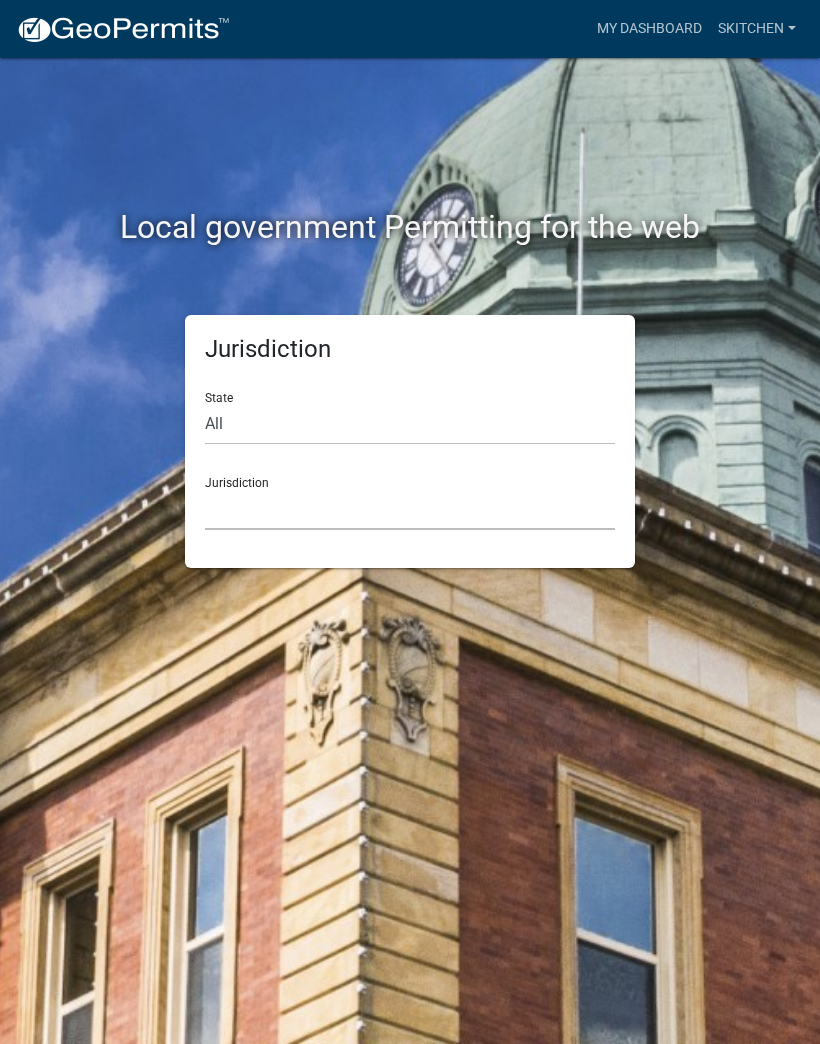click on "[GEOGRAPHIC_DATA], [US_STATE]   City of [GEOGRAPHIC_DATA], [US_STATE]   [GEOGRAPHIC_DATA], [US_STATE][PERSON_NAME][GEOGRAPHIC_DATA], [US_STATE][PERSON_NAME][GEOGRAPHIC_DATA], [US_STATE][PERSON_NAME][GEOGRAPHIC_DATA], [US_STATE][PERSON_NAME][GEOGRAPHIC_DATA], [US_STATE][PERSON_NAME][GEOGRAPHIC_DATA], [US_STATE][PERSON_NAME][GEOGRAPHIC_DATA], [US_STATE][PERSON_NAME][GEOGRAPHIC_DATA], [US_STATE][PERSON_NAME][GEOGRAPHIC_DATA], [US_STATE][PERSON_NAME][GEOGRAPHIC_DATA], [US_STATE]   City of [GEOGRAPHIC_DATA], [US_STATE]   City of [GEOGRAPHIC_DATA], [US_STATE]   City of [GEOGRAPHIC_DATA], [US_STATE]   [GEOGRAPHIC_DATA], [US_STATE]   [GEOGRAPHIC_DATA], [US_STATE]   [GEOGRAPHIC_DATA], [US_STATE]   [GEOGRAPHIC_DATA], [US_STATE]   [GEOGRAPHIC_DATA], [US_STATE]   [GEOGRAPHIC_DATA], [US_STATE]   [GEOGRAPHIC_DATA], [US_STATE]   [GEOGRAPHIC_DATA], [US_STATE]   [GEOGRAPHIC_DATA], [US_STATE]   [GEOGRAPHIC_DATA], [US_STATE]   [GEOGRAPHIC_DATA], [US_STATE]   [GEOGRAPHIC_DATA], [US_STATE]   River Ridge Development Authority, [US_STATE]   [GEOGRAPHIC_DATA], [US_STATE]   [GEOGRAPHIC_DATA], [US_STATE][GEOGRAPHIC_DATA], [US_STATE]   [GEOGRAPHIC_DATA], [US_STATE]   [GEOGRAPHIC_DATA], [US_STATE]   [GEOGRAPHIC_DATA], [US_STATE]   [GEOGRAPHIC_DATA], [US_STATE]   City of [GEOGRAPHIC_DATA], [US_STATE]   City of [GEOGRAPHIC_DATA], [US_STATE]   City of [GEOGRAPHIC_DATA], [US_STATE]   [GEOGRAPHIC_DATA], [US_STATE]" 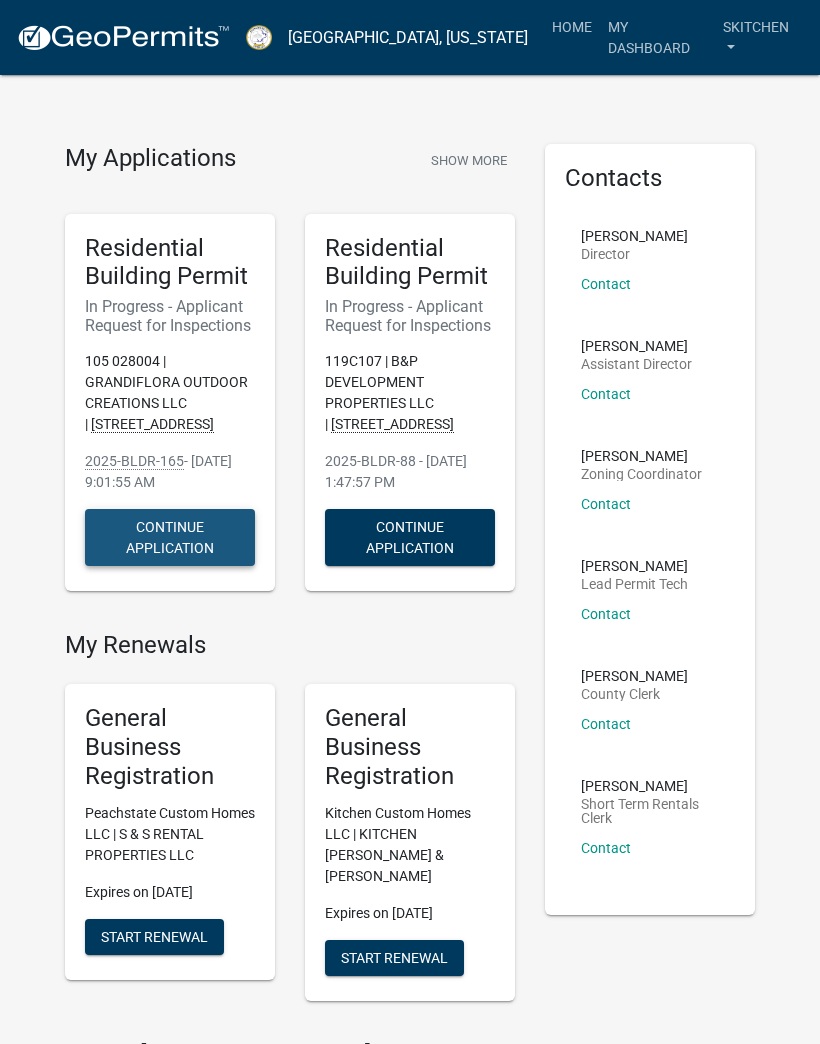 click on "Continue Application" 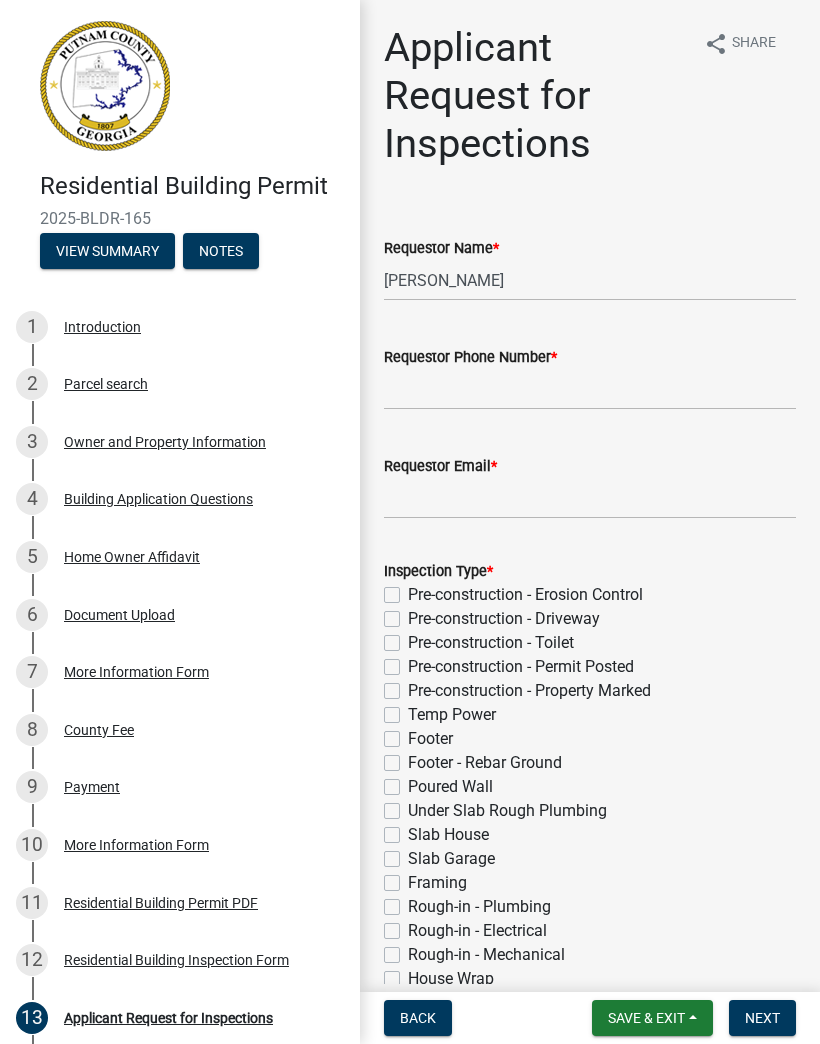 scroll, scrollTop: 0, scrollLeft: 0, axis: both 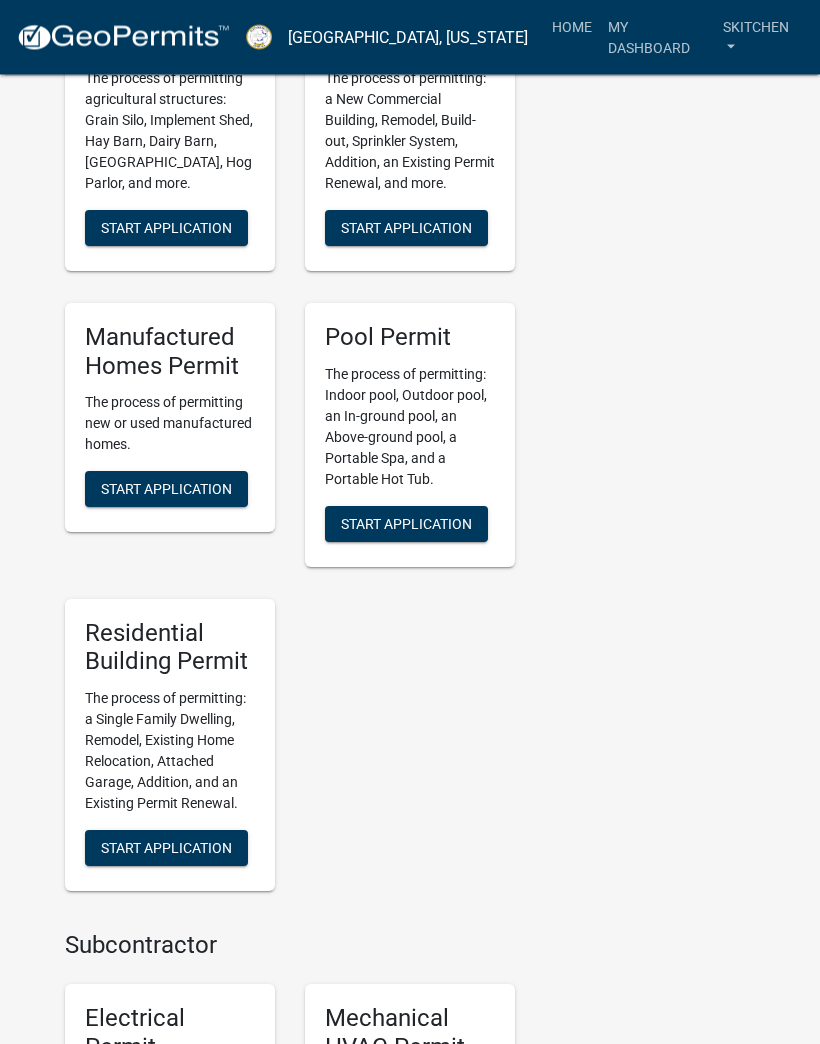 click on "Internet Explorer does NOT work with GeoPermits. Get a new browser for
more security, speed and to use this site.
Update your browser
[GEOGRAPHIC_DATA], [US_STATE]  more_horiz  Home   My Dashboard   skitchen  Account Logout My Applications  Show More  Residential Building Permit   In Progress - Applicant Request for Inspections  105 028004 | GRANDIFLORA OUTDOOR CREATIONS LLC |   [STREET_ADDRESS]-BLDR-165  - [DATE] 9:01:55 AM   Continue Application  Residential Building Permit   In Progress - Applicant Request for Inspections  119C107 | B&P DEVELOPMENT PROPERTIES LLC |   [STREET_ADDRESS]  2025-BLDR-88 - [DATE] 1:47:57 PM   Continue Application  My Renewals General Business Registration Peachstate Custom Homes LLC | S & S RENTAL PROPERTIES LLC Expires on [DATE] Start Renewal General Business Registration Kitchen Custom Homes LLC | KITCHEN [PERSON_NAME] & [PERSON_NAME] S Pool Permit" at bounding box center [410, -653] 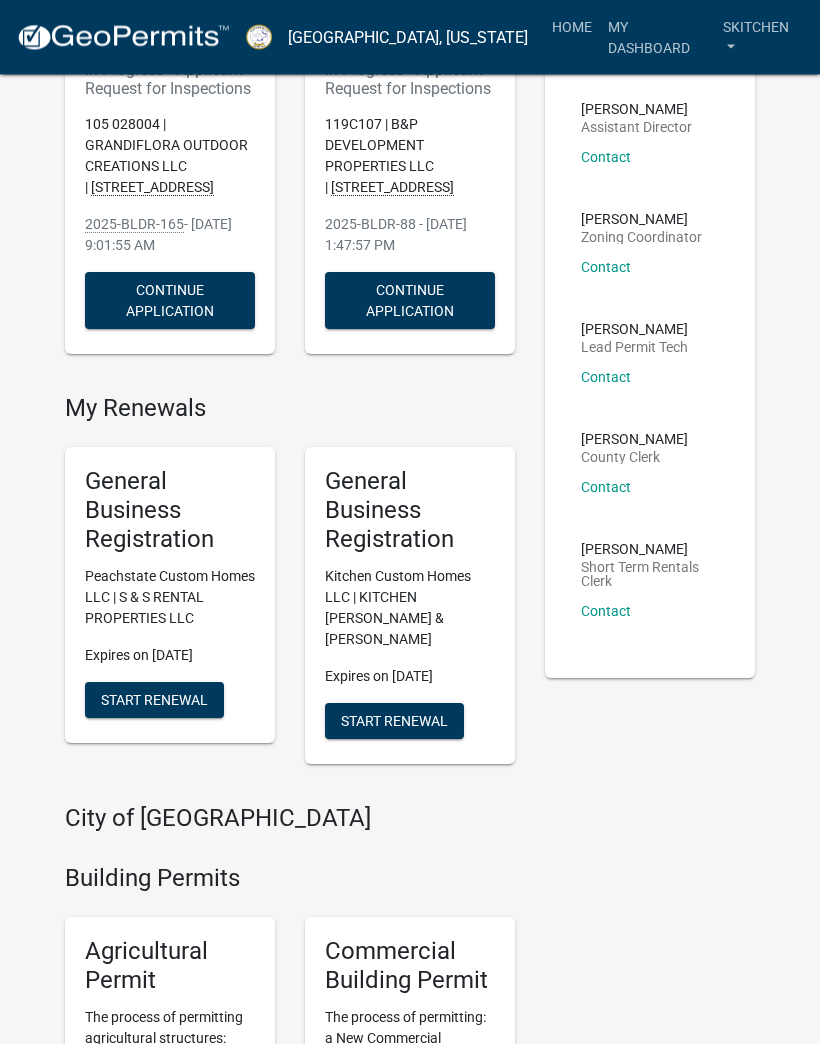 scroll, scrollTop: 0, scrollLeft: 0, axis: both 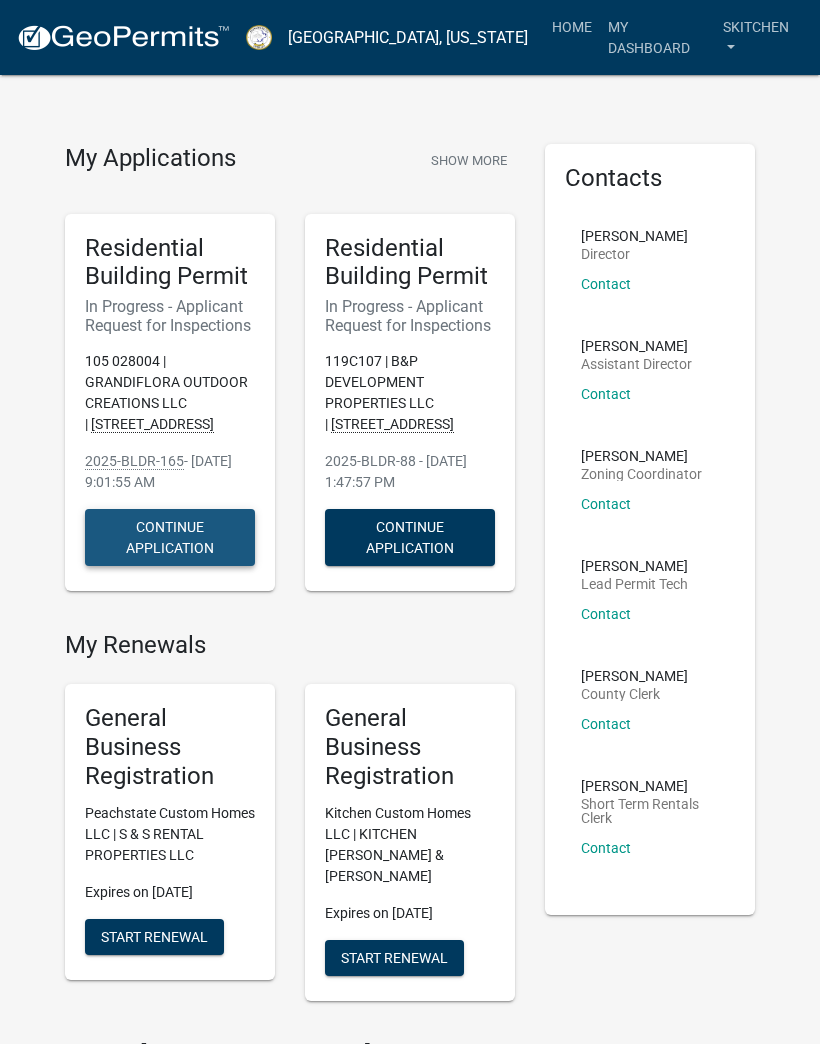 click on "Continue Application" 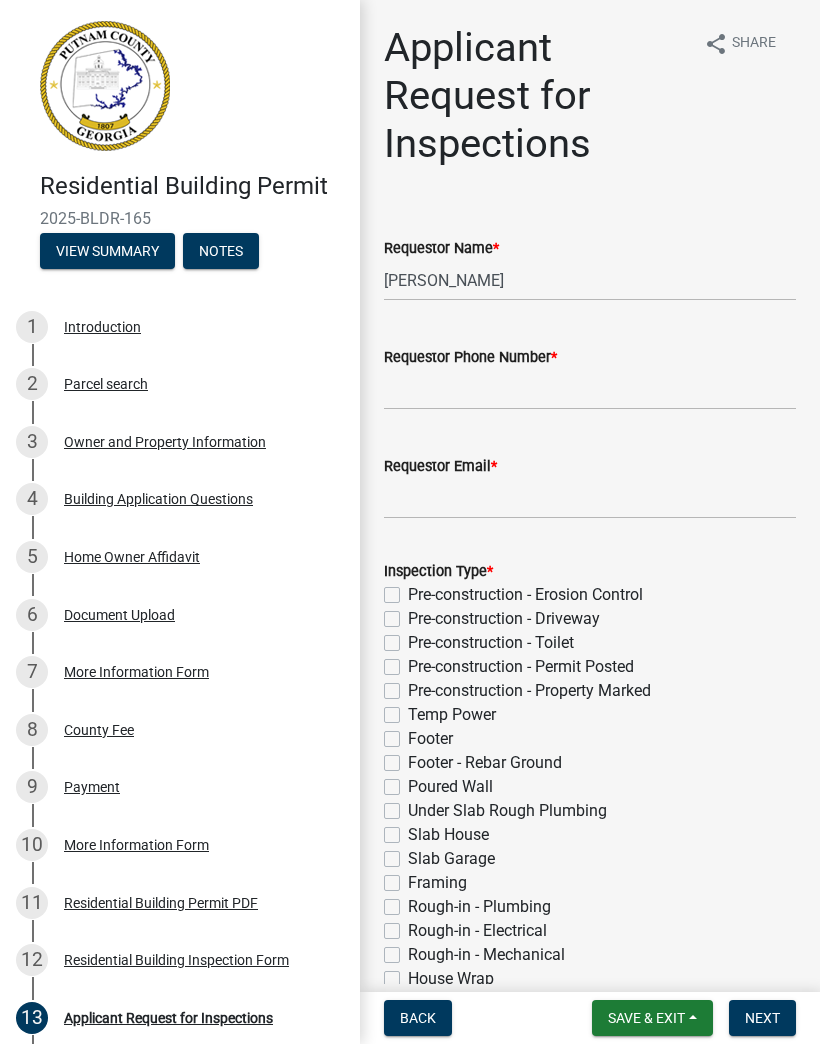 click on "Temp Power" 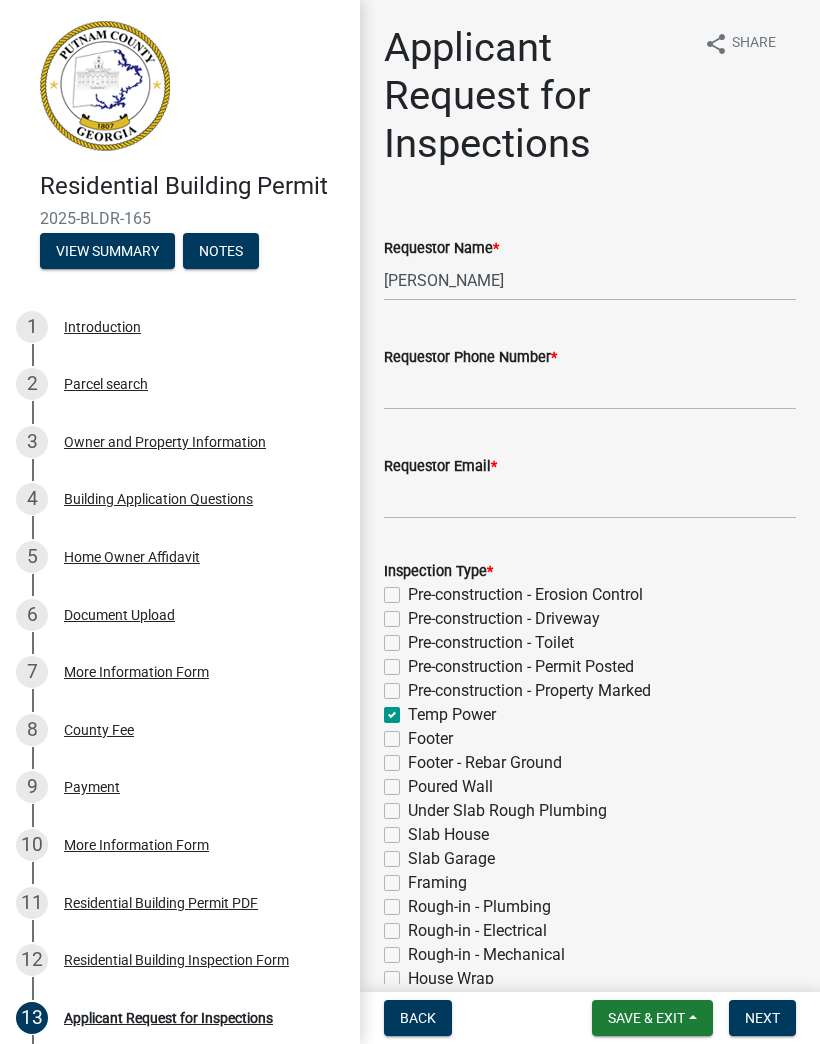 checkbox on "false" 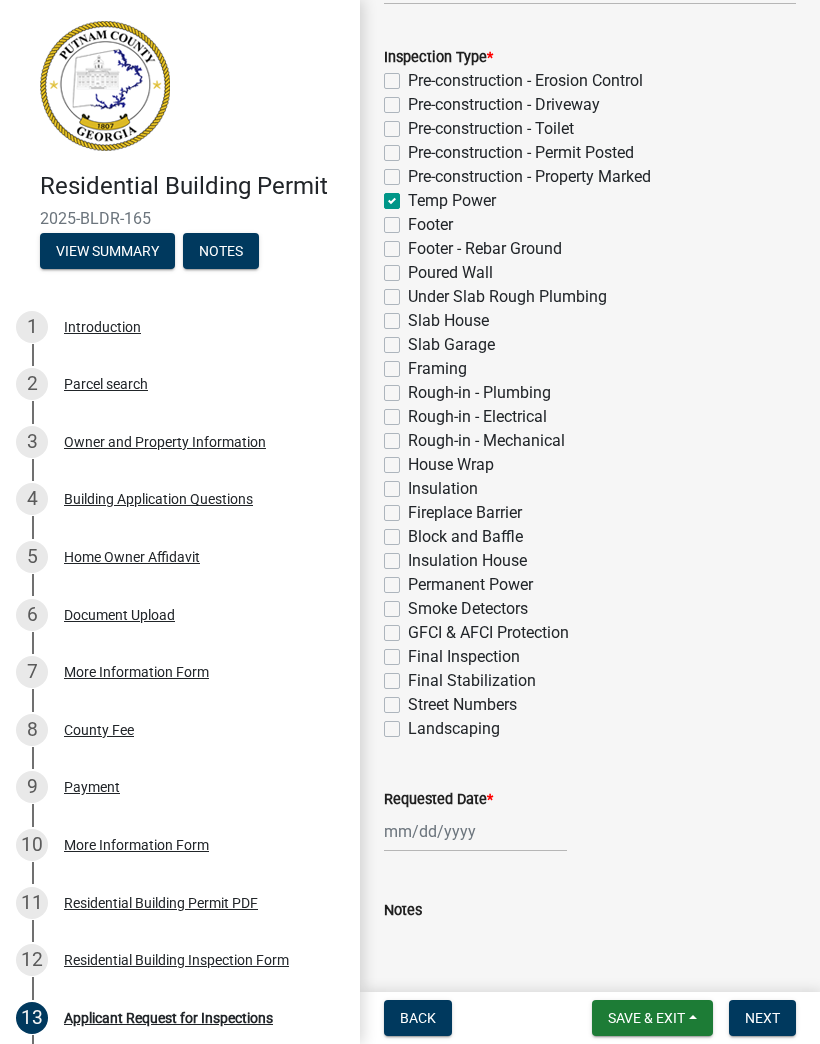 scroll, scrollTop: 513, scrollLeft: 0, axis: vertical 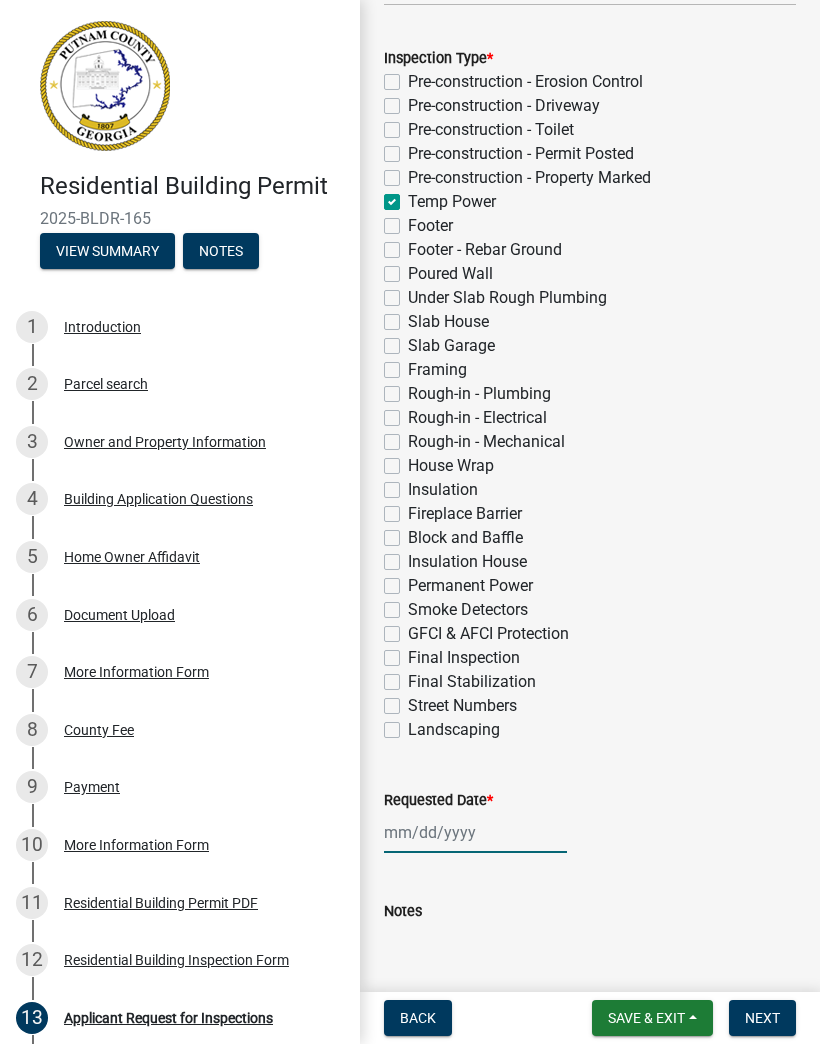 click 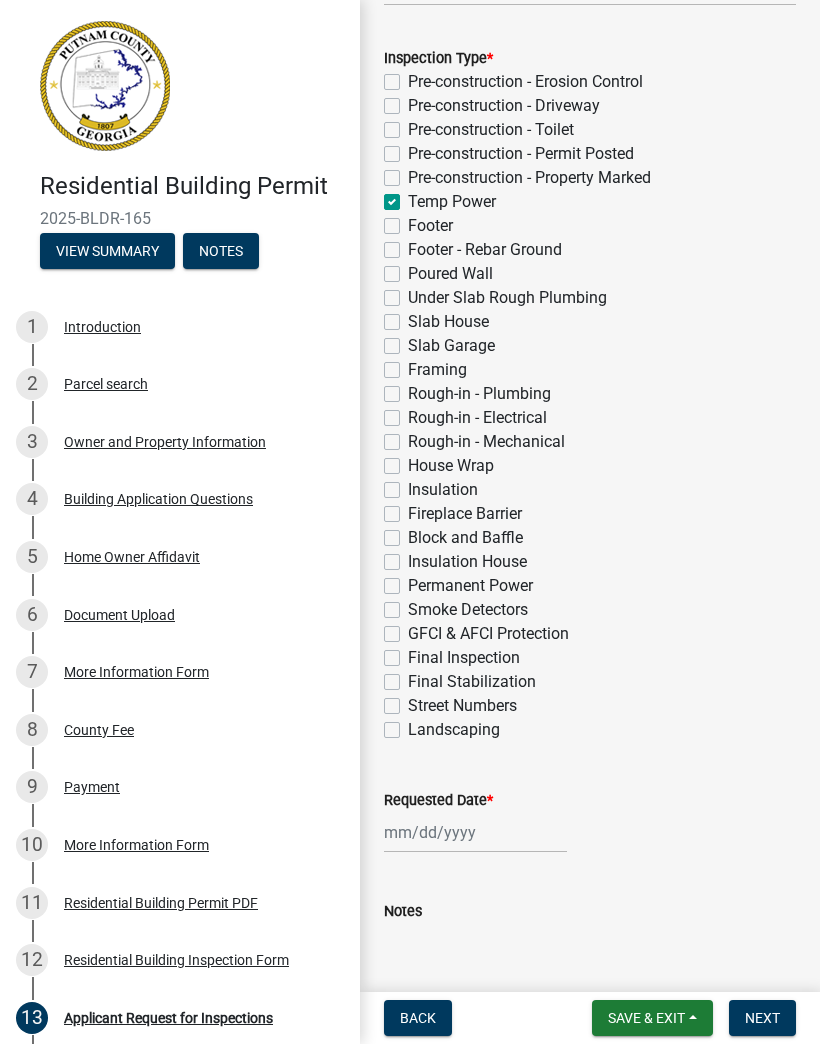 select on "7" 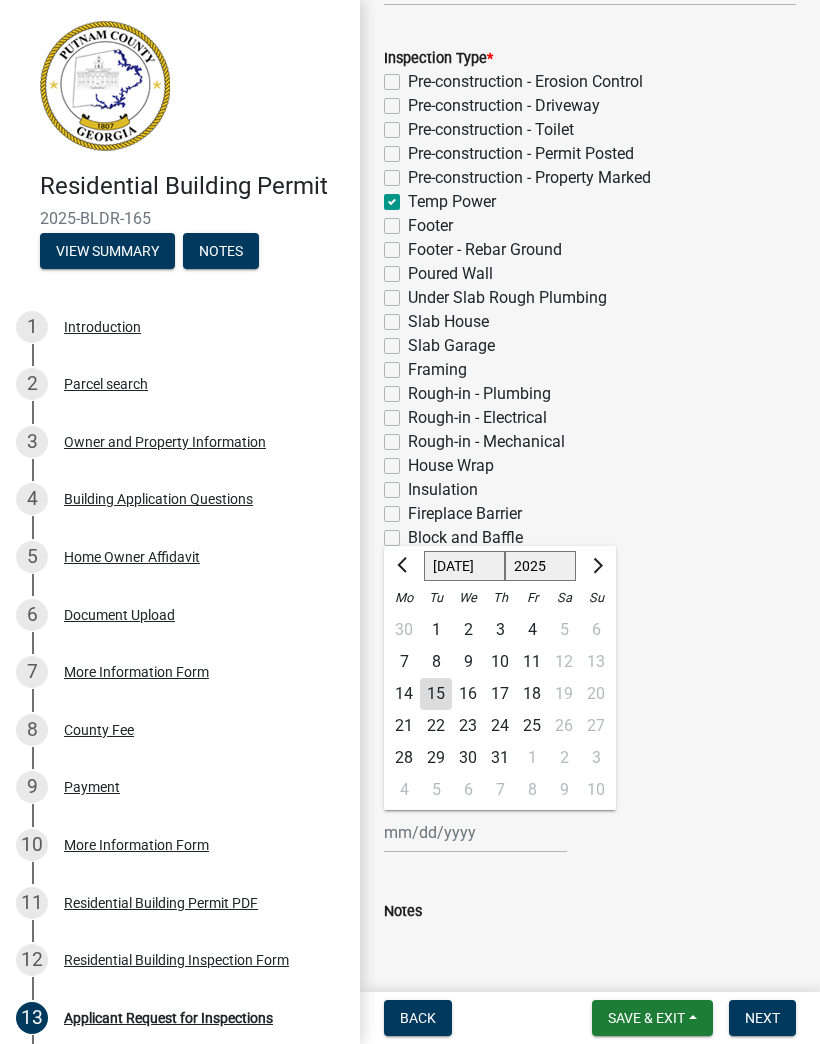 click on "Requested Date  * [PERSON_NAME] Apr [PERSON_NAME][DATE] Sep Oct Nov [DATE] 1526 1527 1528 1529 1530 1531 1532 1533 1534 1535 1536 1537 1538 1539 1540 1541 1542 1543 1544 1545 1546 1547 1548 1549 1550 1551 1552 1553 1554 1555 1556 1557 1558 1559 1560 1561 1562 1563 1564 1565 1566 1567 1568 1569 1570 1571 1572 1573 1574 1575 1576 1577 1578 1579 1580 1581 1582 1583 1584 1585 1586 1587 1588 1589 1590 1591 1592 1593 1594 1595 1596 1597 1598 1599 1600 1601 1602 1603 1604 1605 1606 1607 1608 1609 1610 1611 1612 1613 1614 1615 1616 1617 1618 1619 1620 1621 1622 1623 1624 1625 1626 1627 1628 1629 1630 1631 1632 1633 1634 1635 1636 1637 1638 1639 1640 1641 1642 1643 1644 1645 1646 1647 1648 1649 1650 1651 1652 1653 1654 1655 1656 1657 1658 1659 1660 1661 1662 1663 1664 1665 1666 1667 1668 1669 1670 1671 1672 1673 1674 1675 1676 1677 1678 1679 1680 1681 1682 1683 1684 1685 1686 1687 1688 1689 1690 1691 1692 1693 1694 1695 1696 1697 1698 1699 1700 1701 1702 1703 1704 1705 1706 1707 1708 1709 1710 1711 1712 1713 1714 1715 Mo" 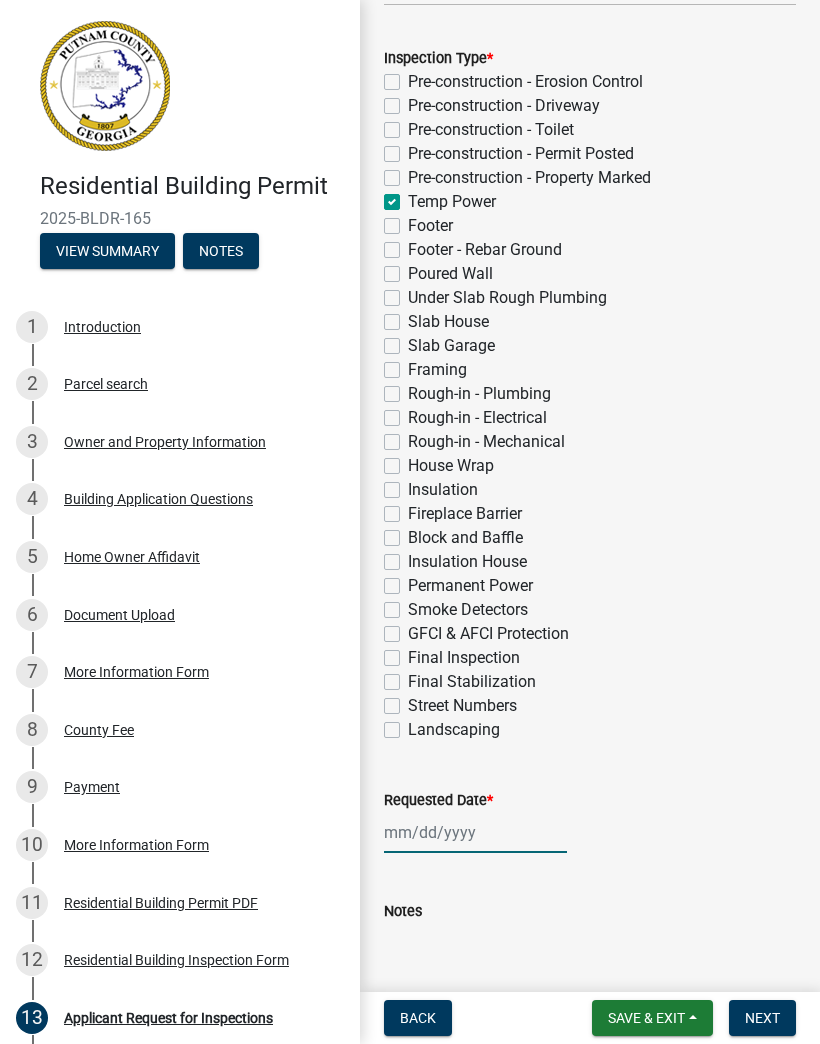 click 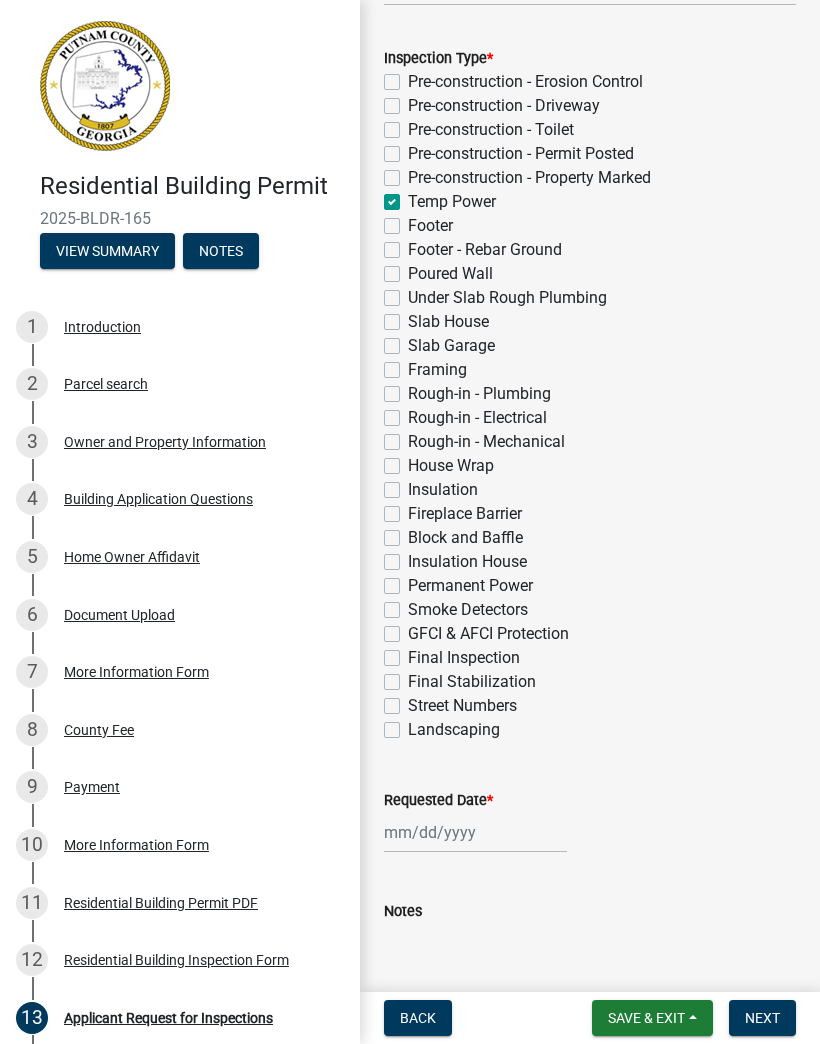 select on "7" 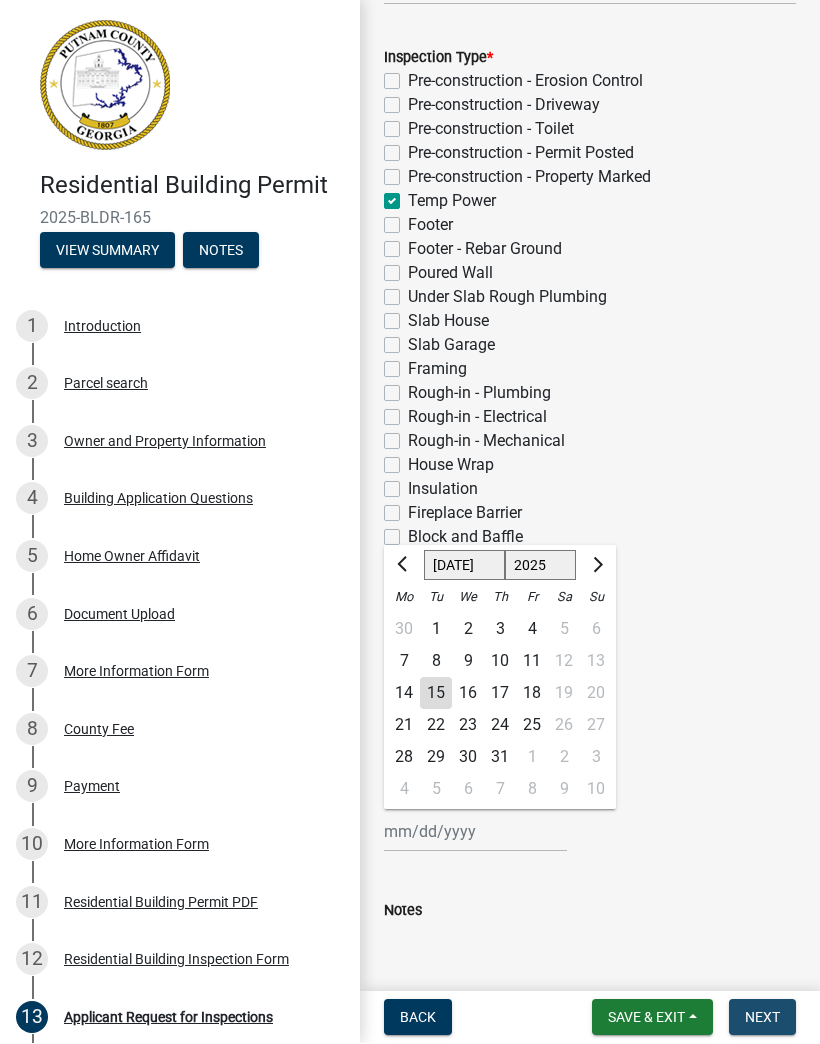 click on "Next" at bounding box center [762, 1018] 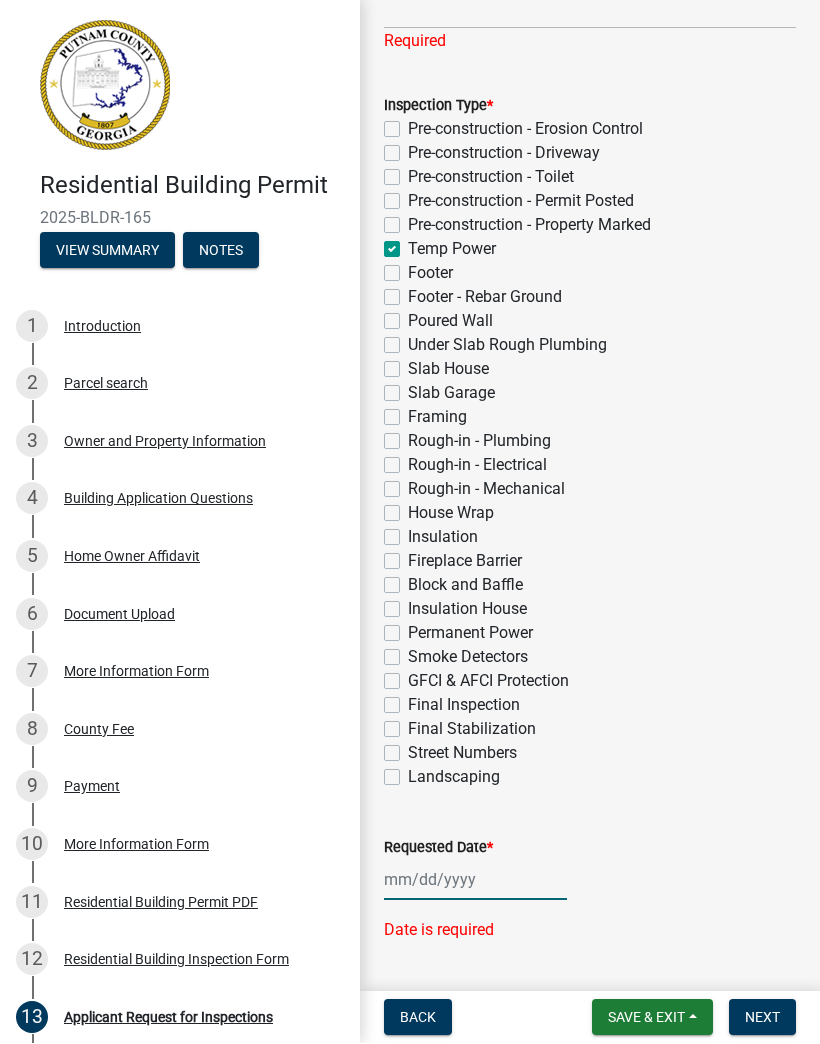 click 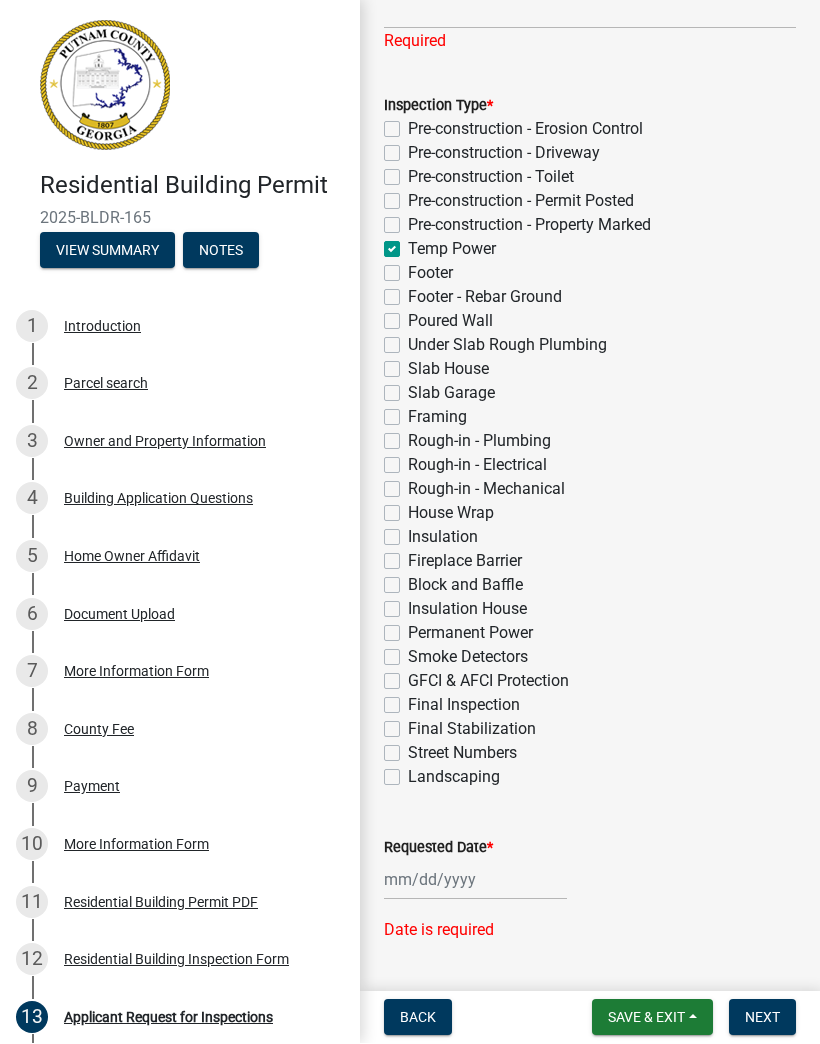 select on "7" 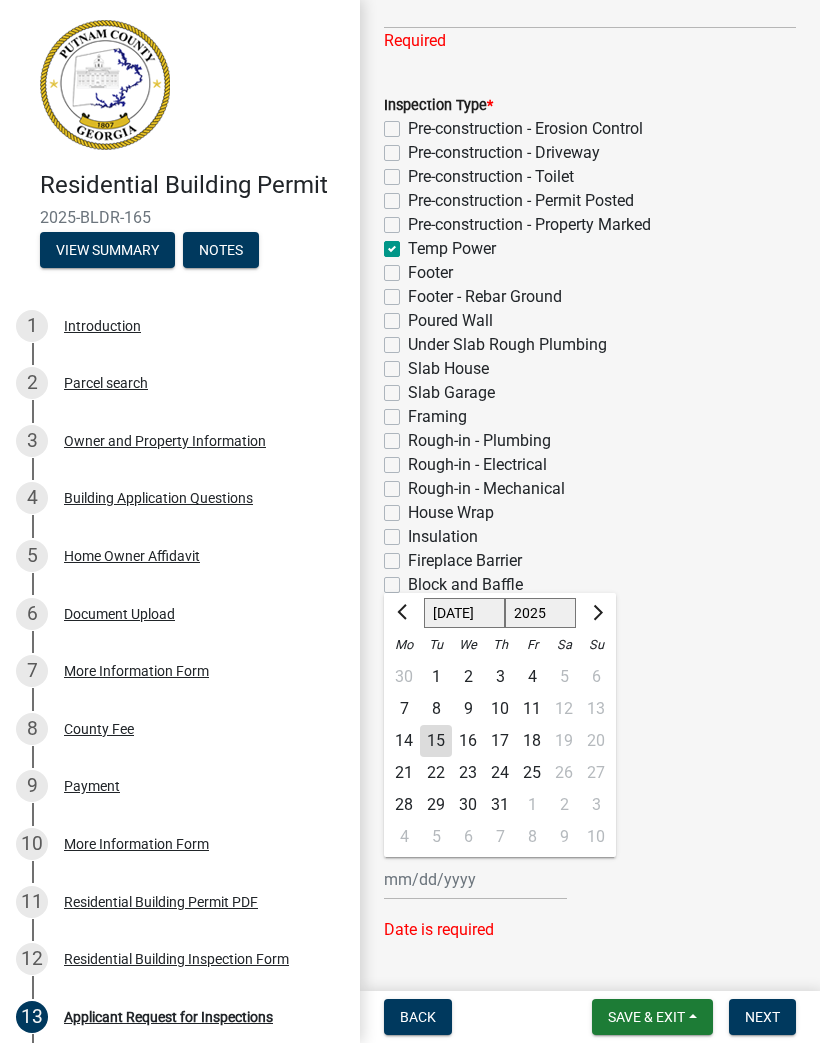 click on "Save & Exit" at bounding box center [652, 1018] 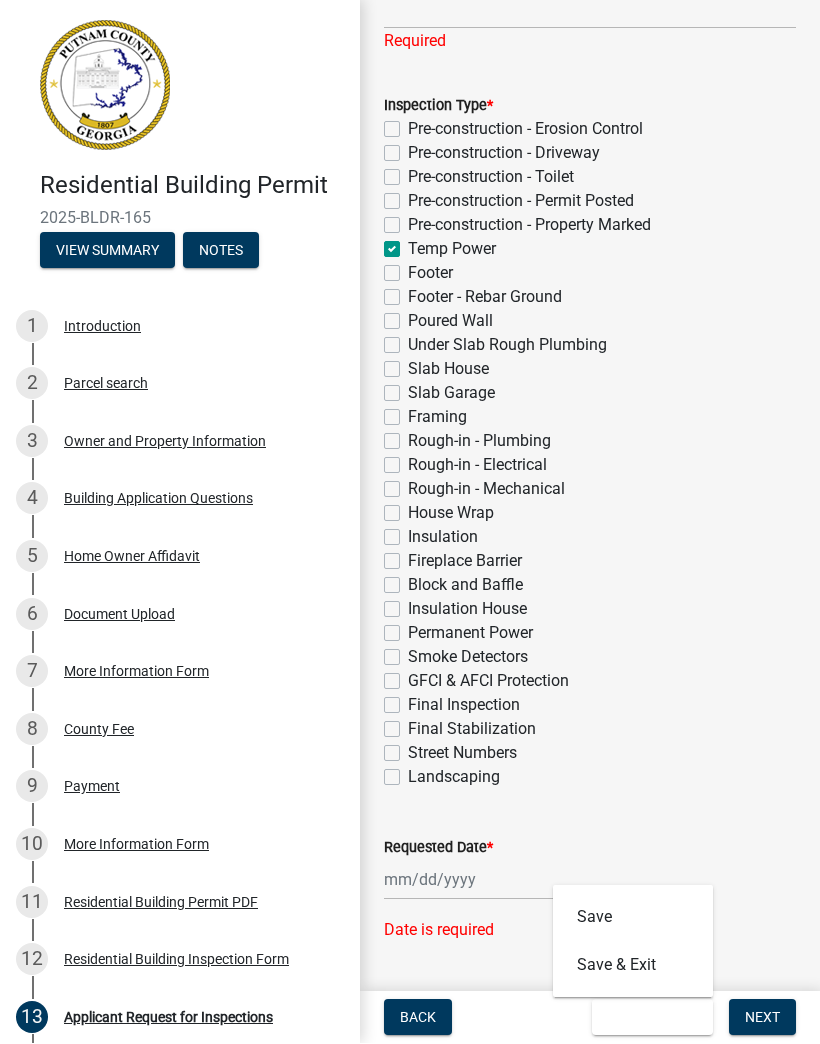 click on "Requested Date  *" 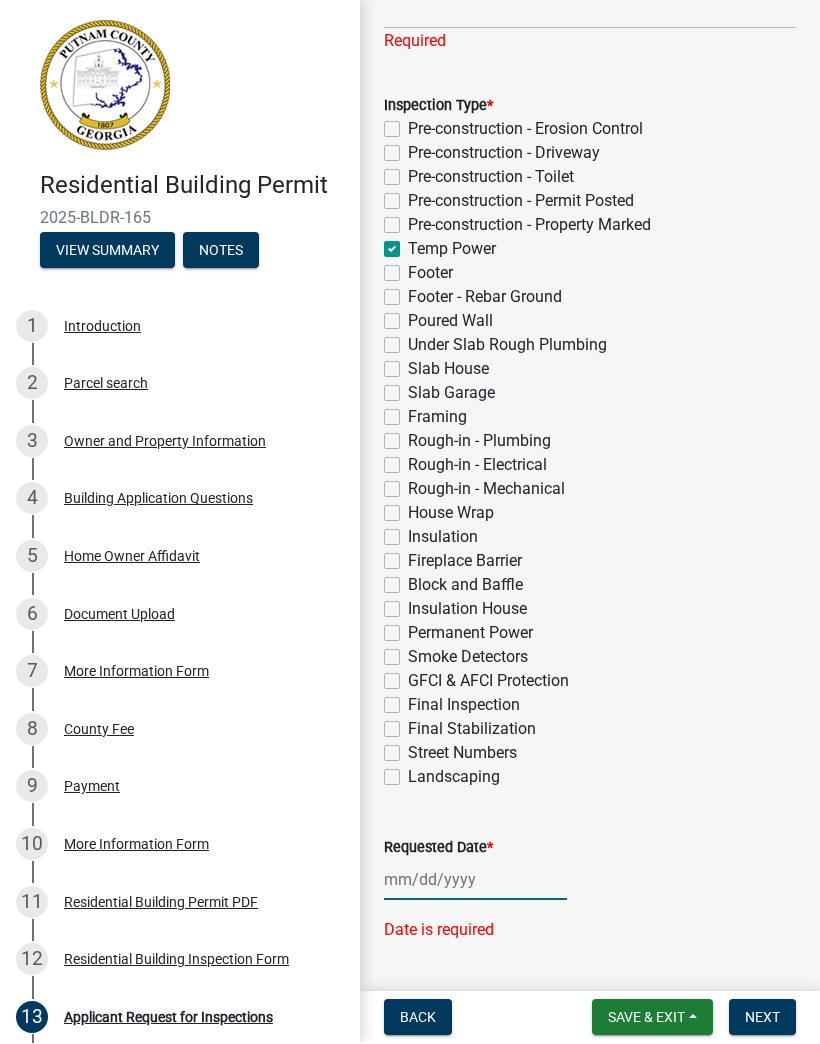 click 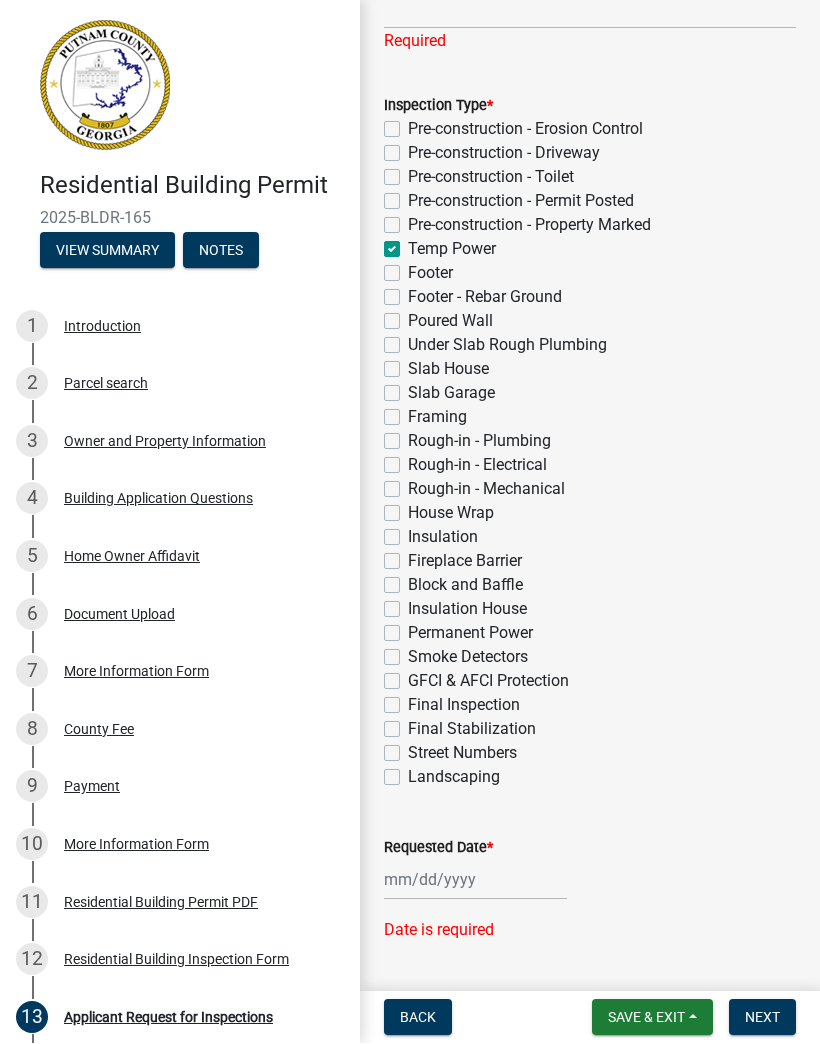 select on "7" 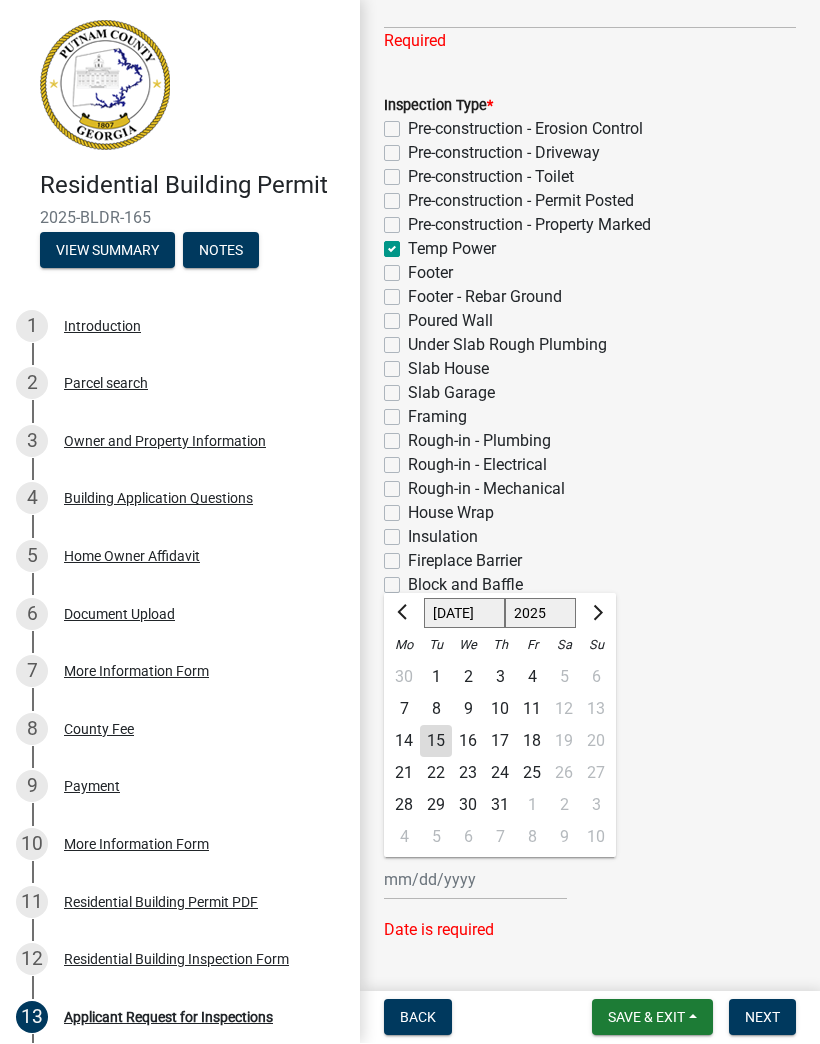 click on "15" 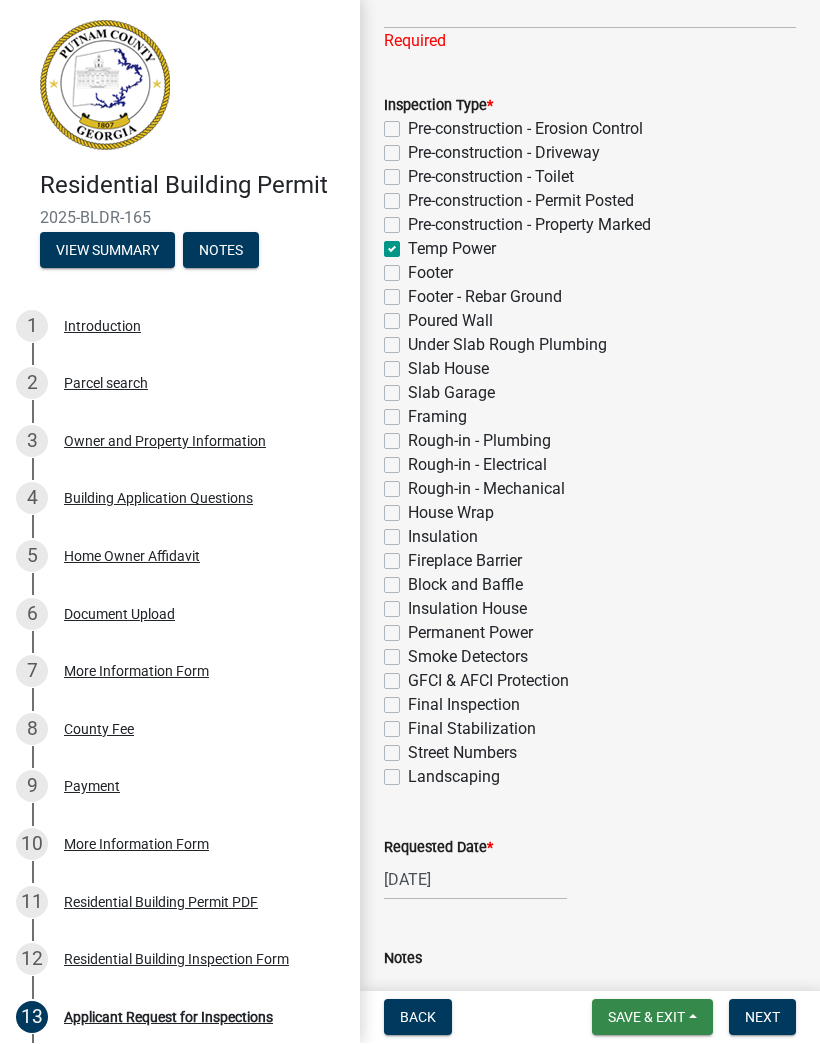 click on "Save & Exit" at bounding box center (646, 1018) 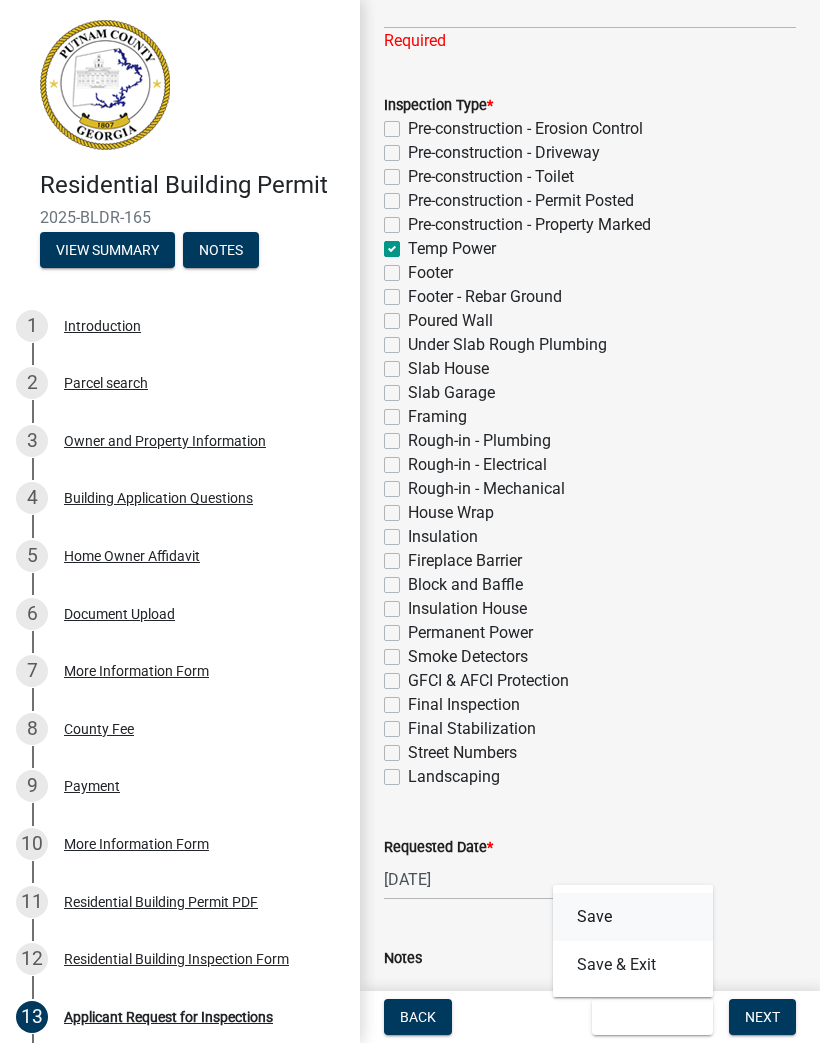 click on "Save" at bounding box center [633, 918] 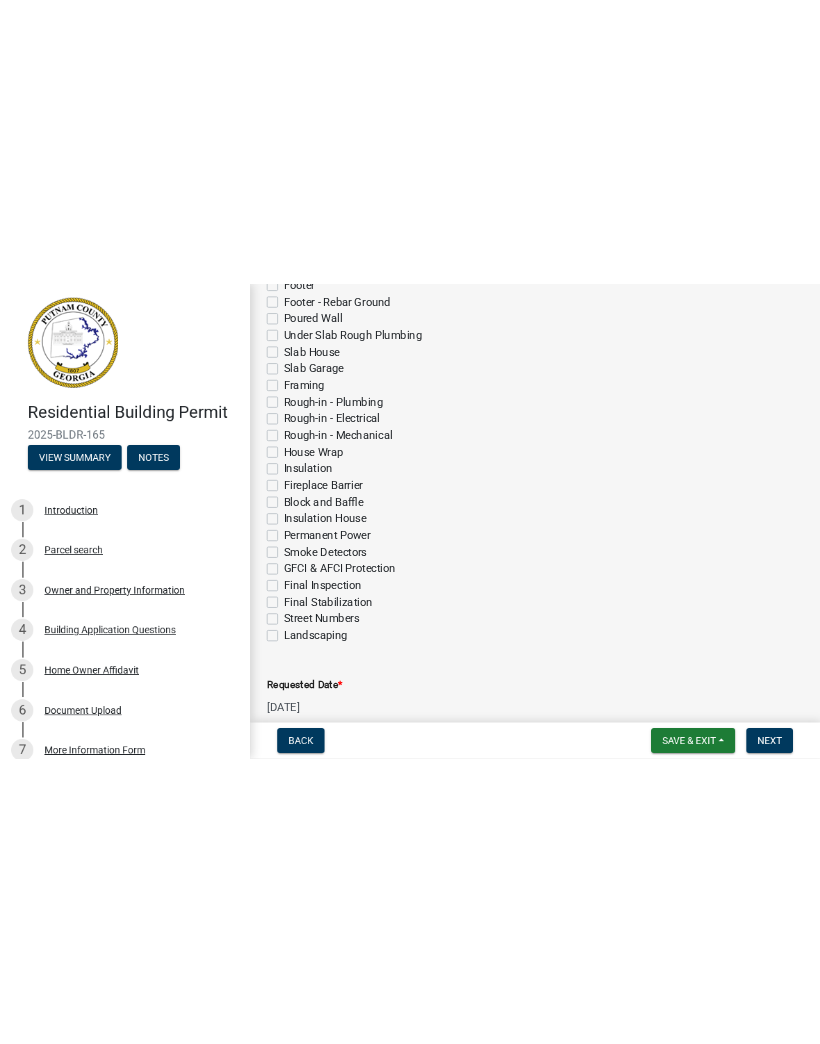 scroll, scrollTop: 544, scrollLeft: 0, axis: vertical 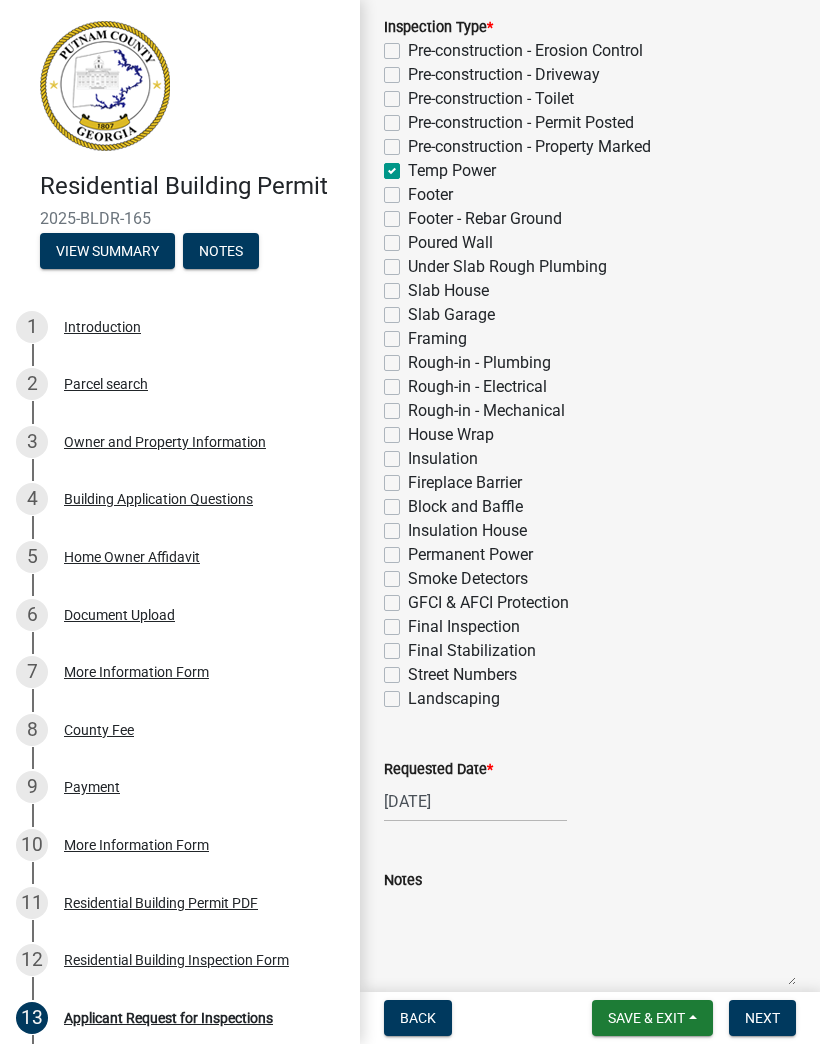 click on "View Summary" at bounding box center (107, 251) 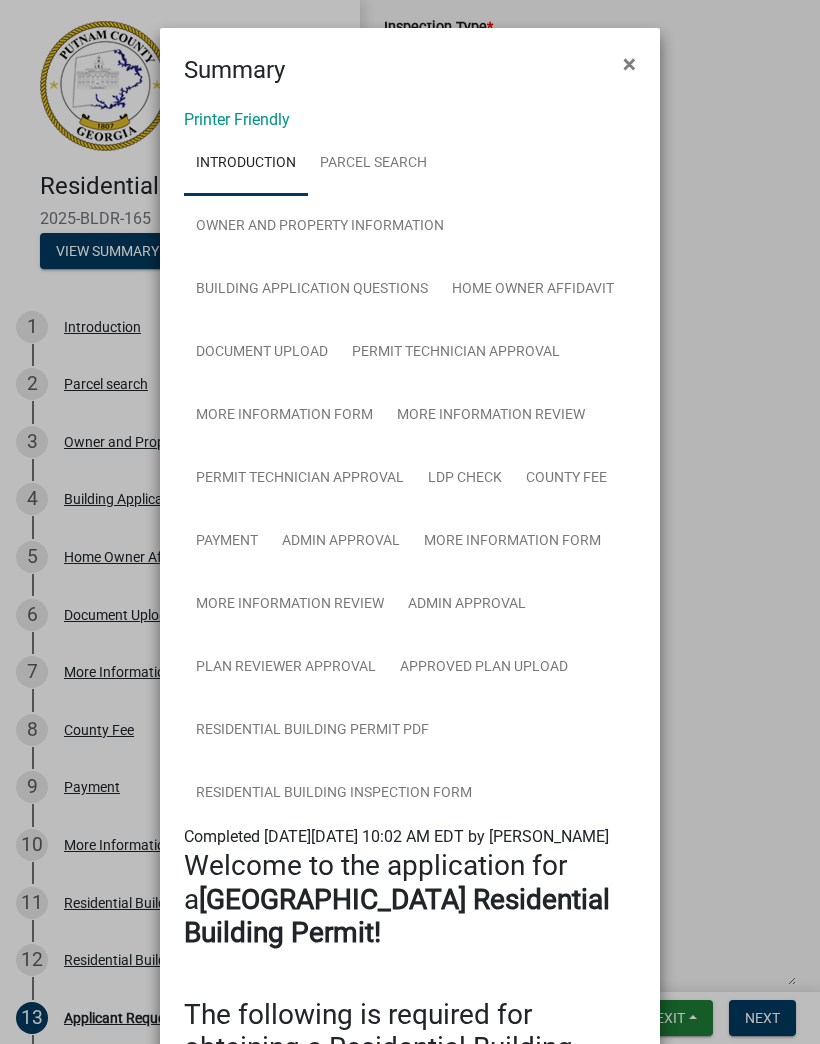 click on "×" 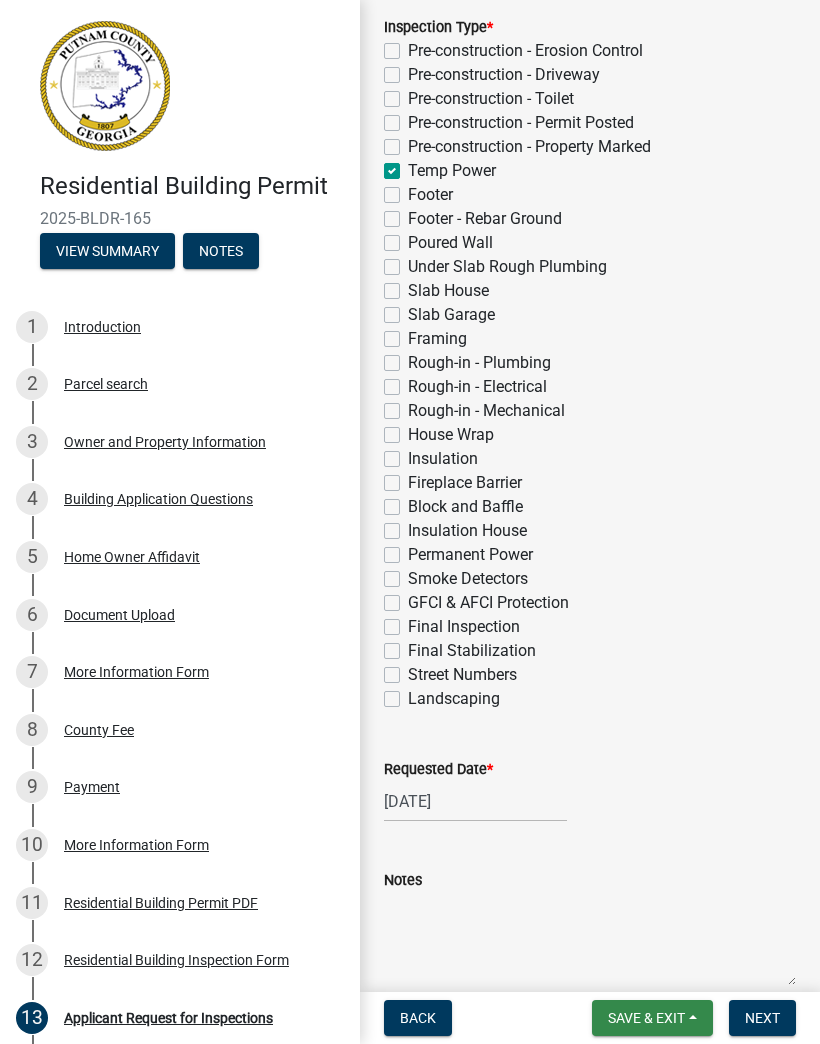 click on "Save & Exit" at bounding box center (652, 1018) 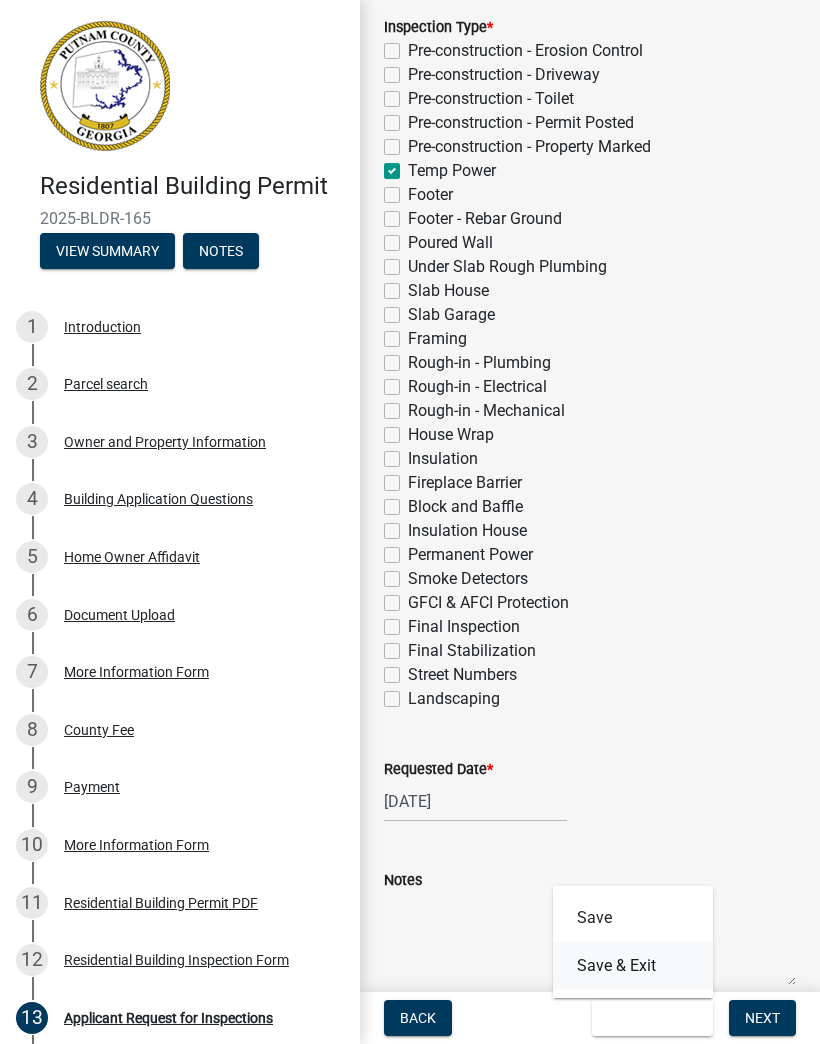 click on "Save & Exit" at bounding box center (633, 966) 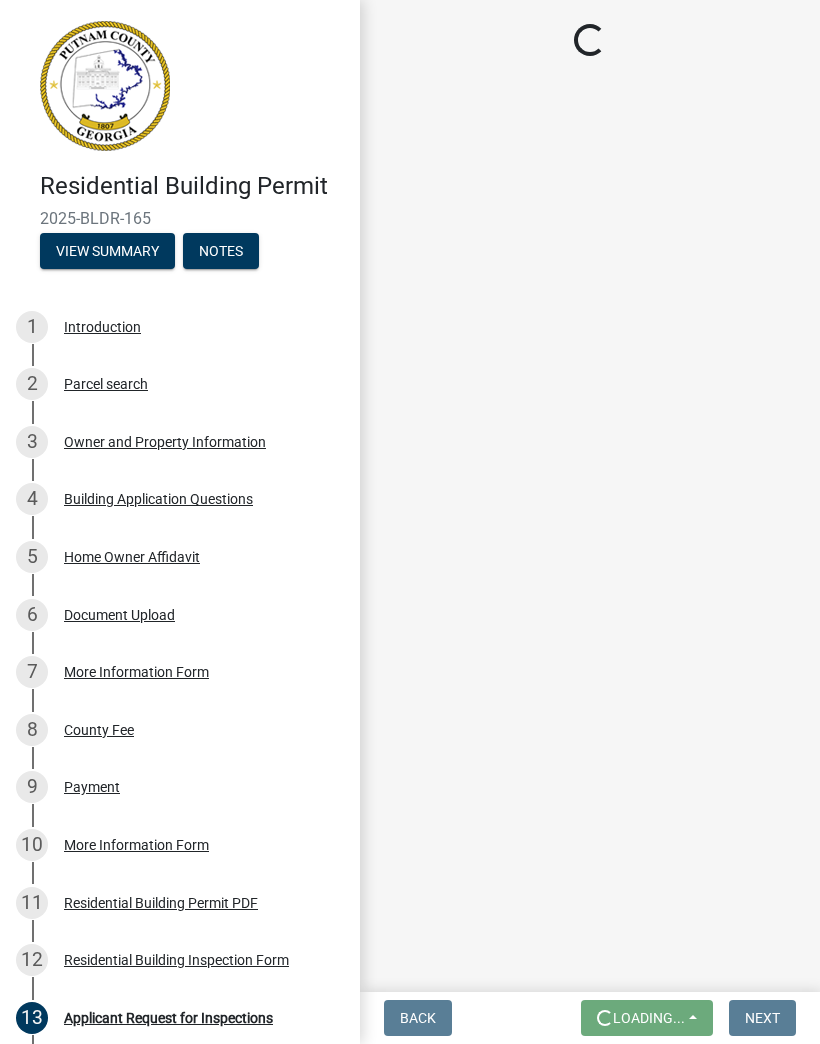 scroll, scrollTop: 0, scrollLeft: 0, axis: both 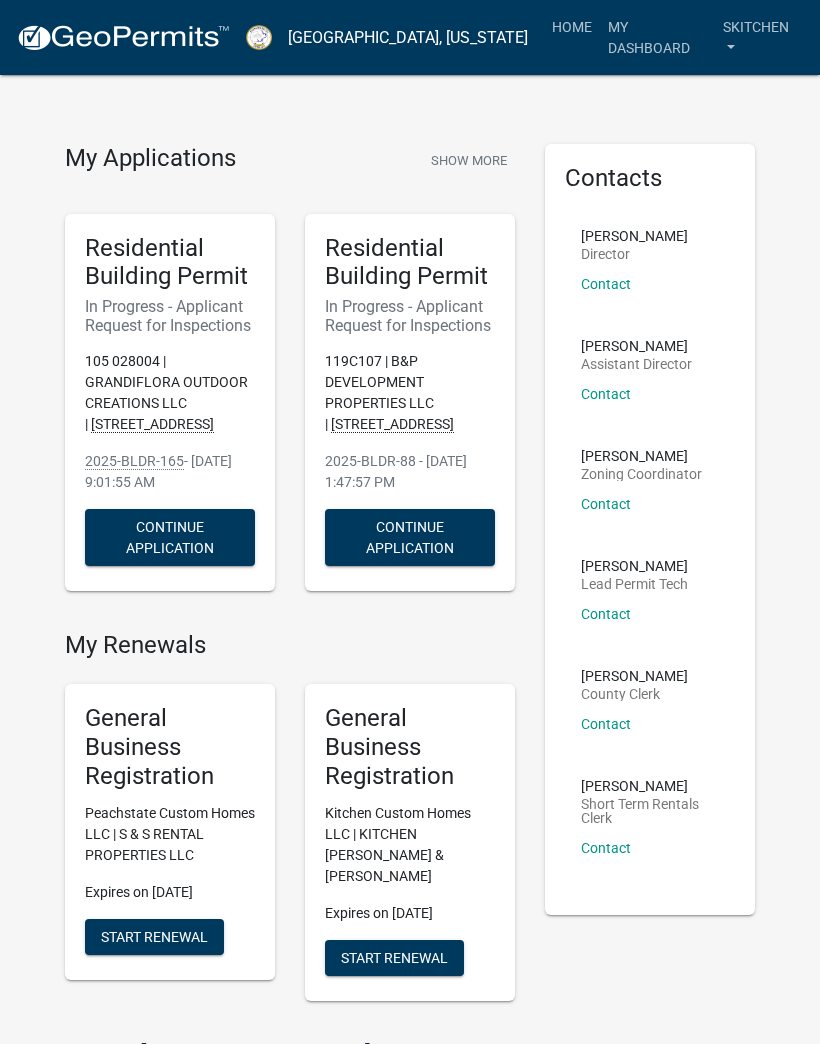 click on "In Progress - Applicant Request for Inspections" 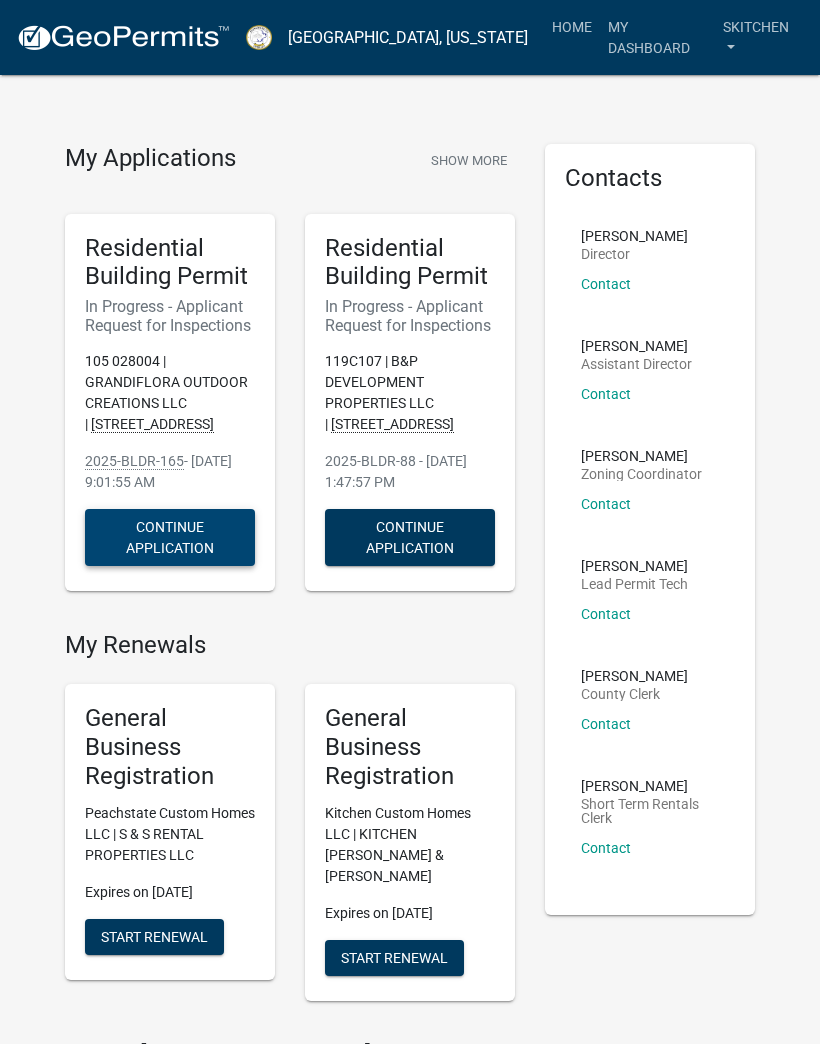 click on "Continue Application" 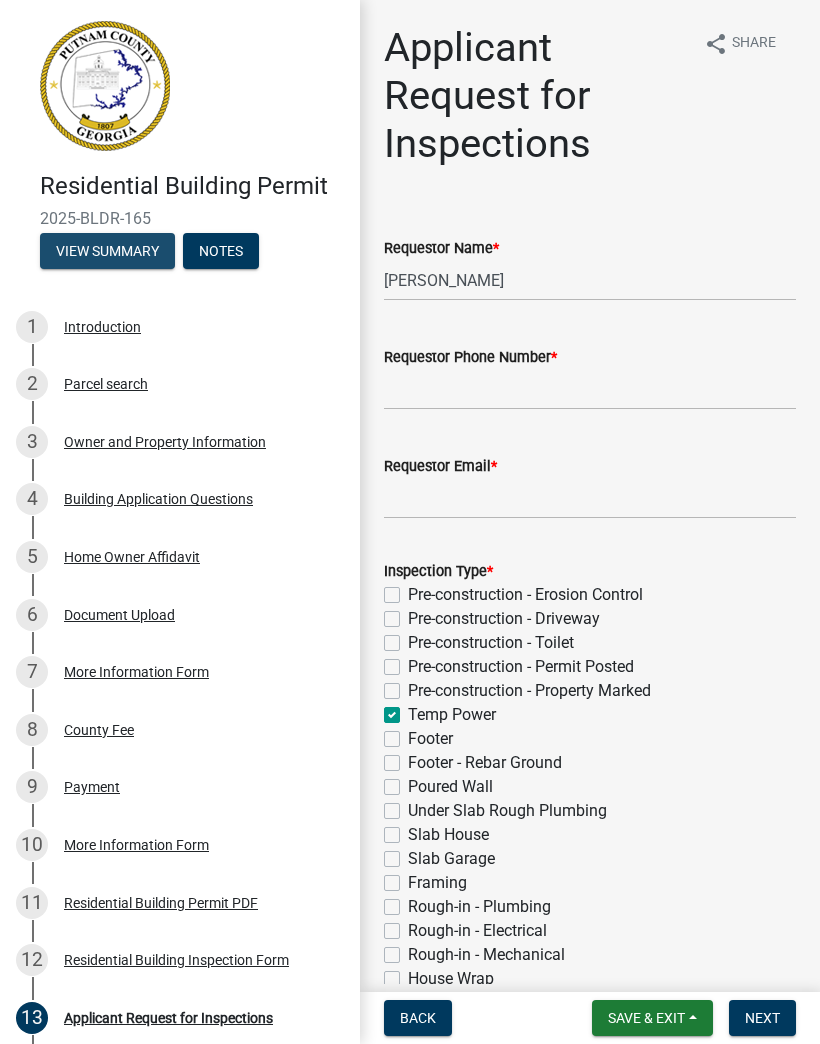 click on "View Summary" at bounding box center (107, 251) 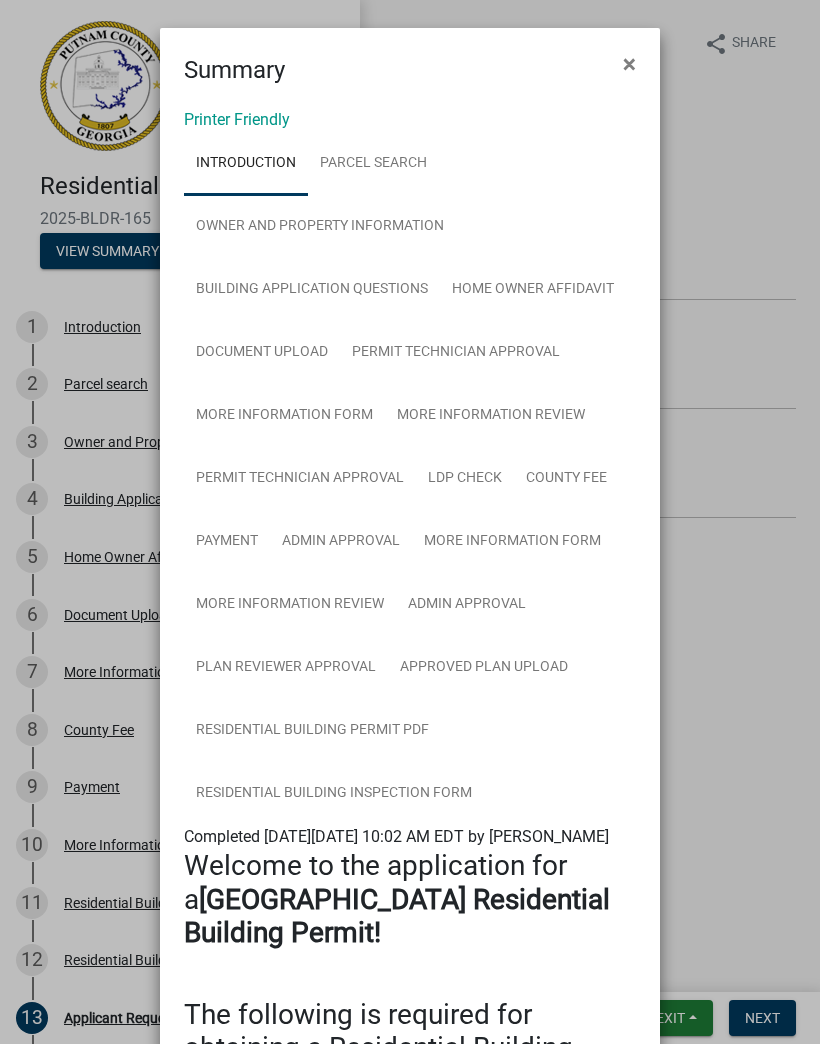 scroll, scrollTop: 0, scrollLeft: 0, axis: both 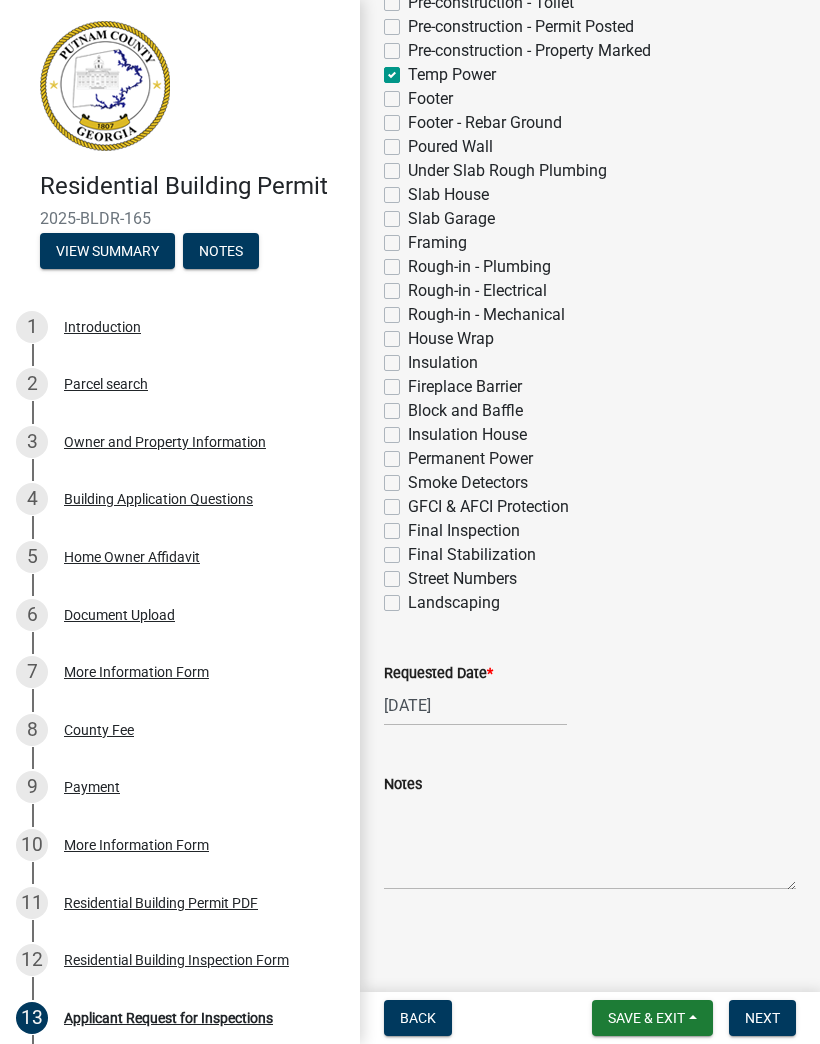 click on "Next" at bounding box center [762, 1018] 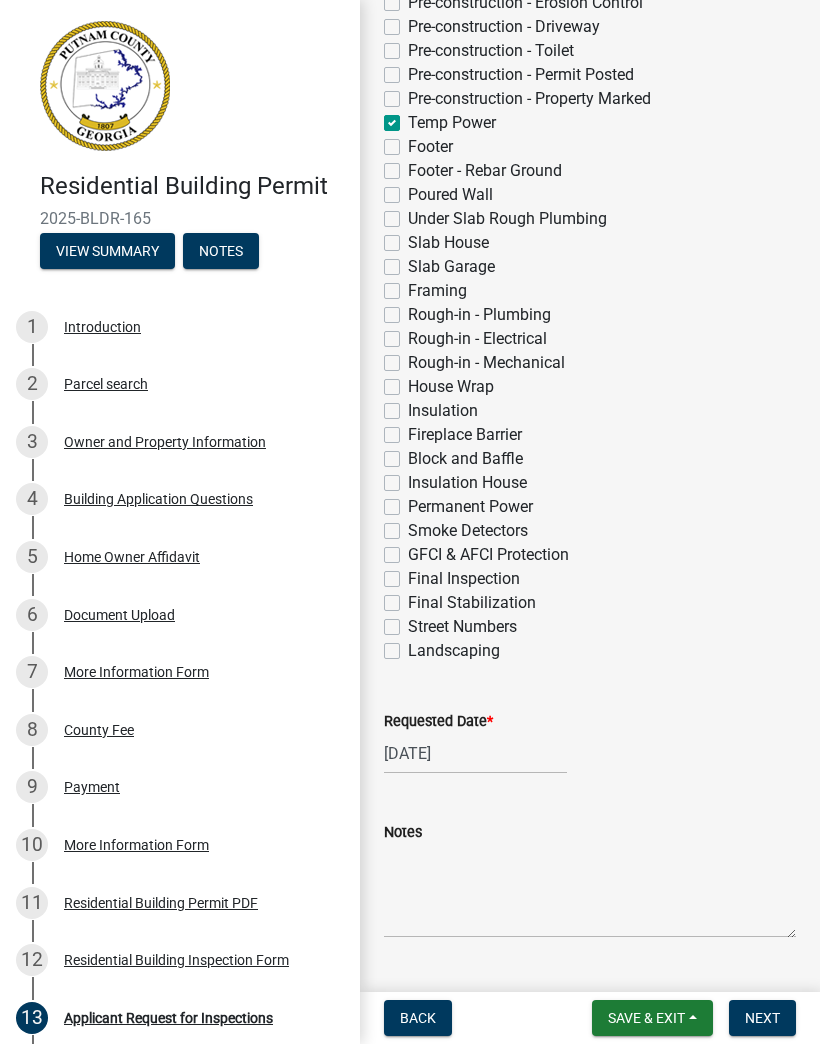 click on "Next" at bounding box center [762, 1018] 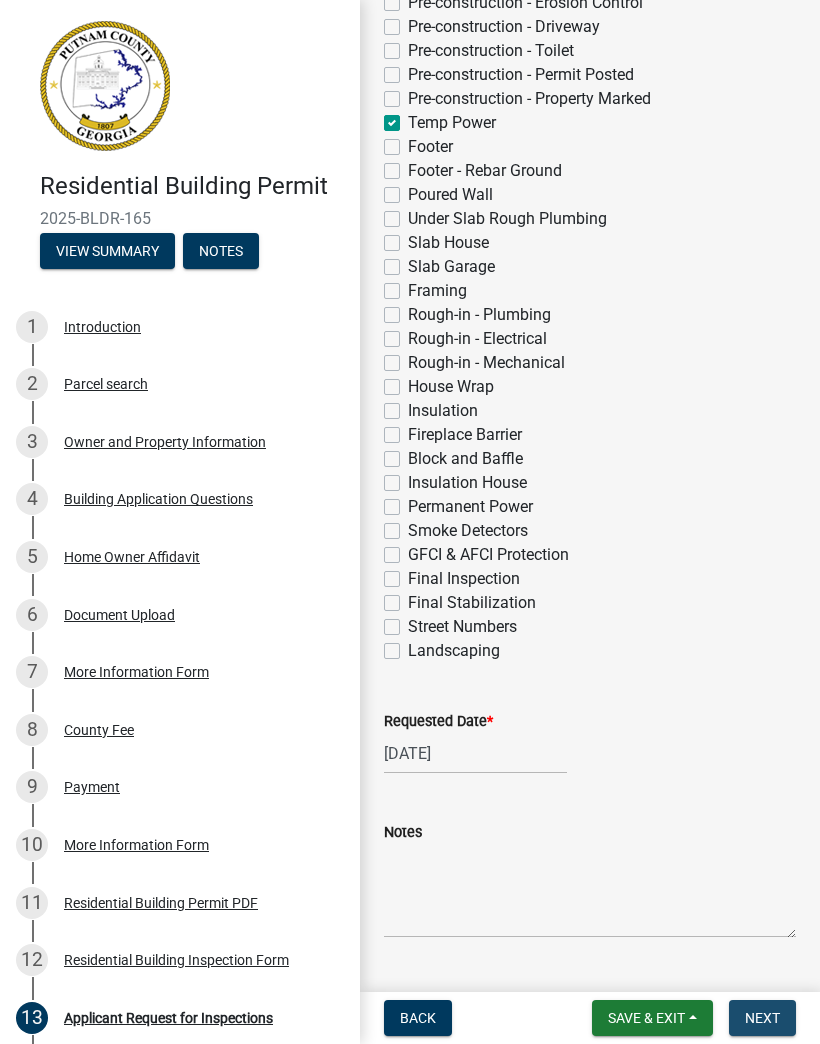 click on "Next" at bounding box center (762, 1018) 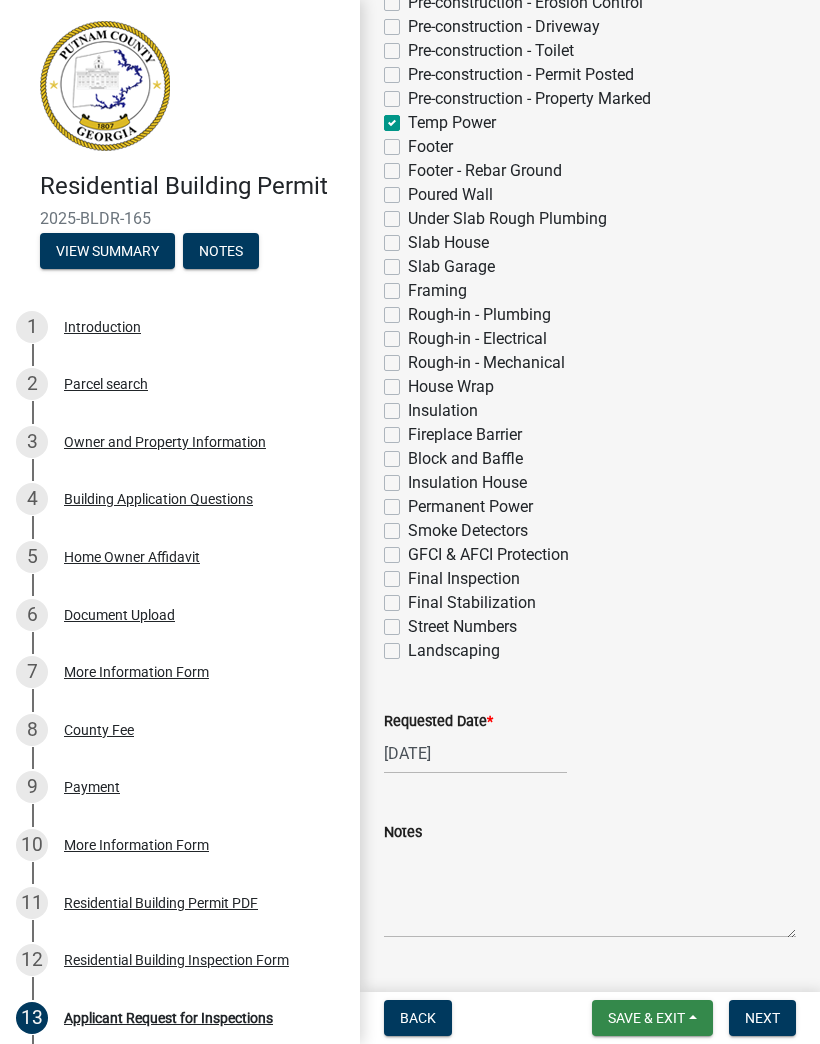 click on "Save & Exit" at bounding box center [652, 1018] 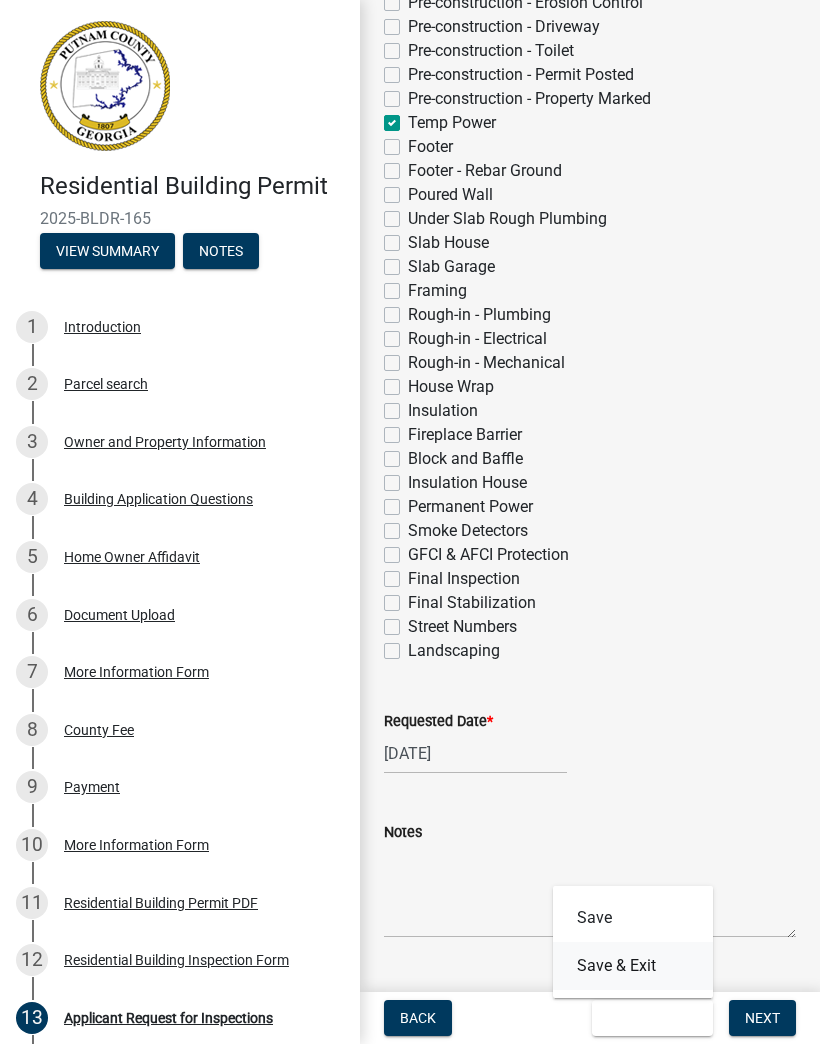 click on "Save & Exit" at bounding box center (633, 966) 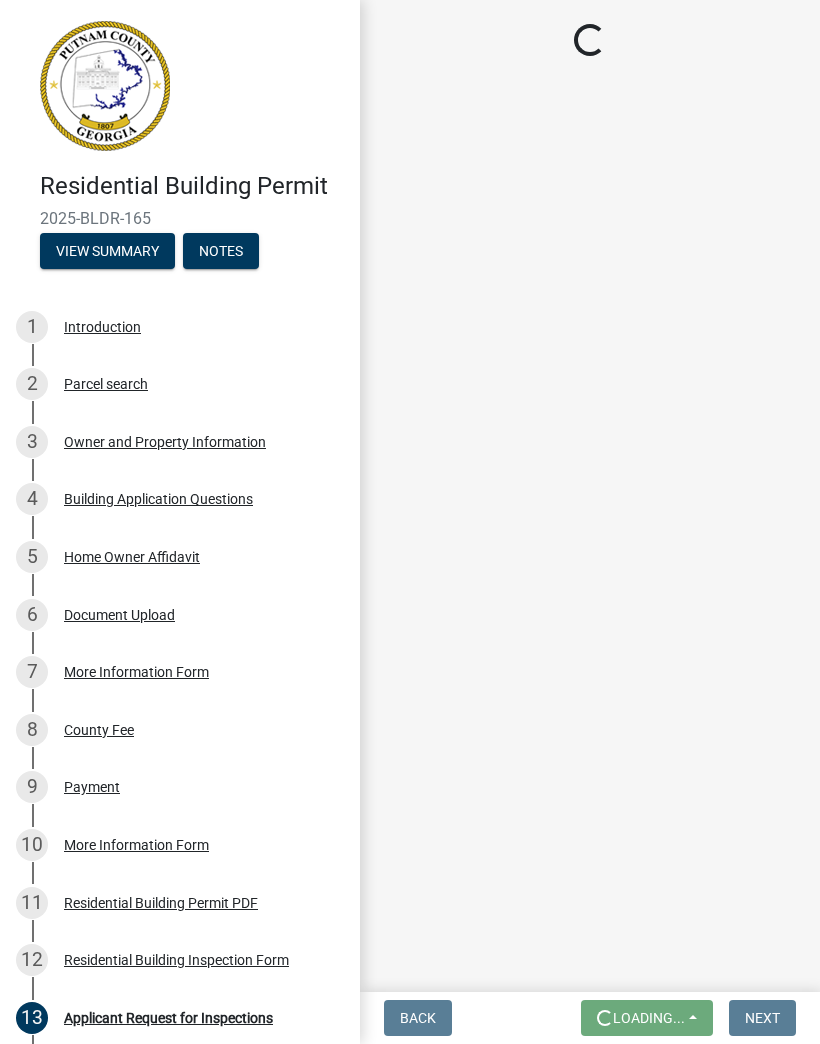 scroll, scrollTop: 0, scrollLeft: 0, axis: both 